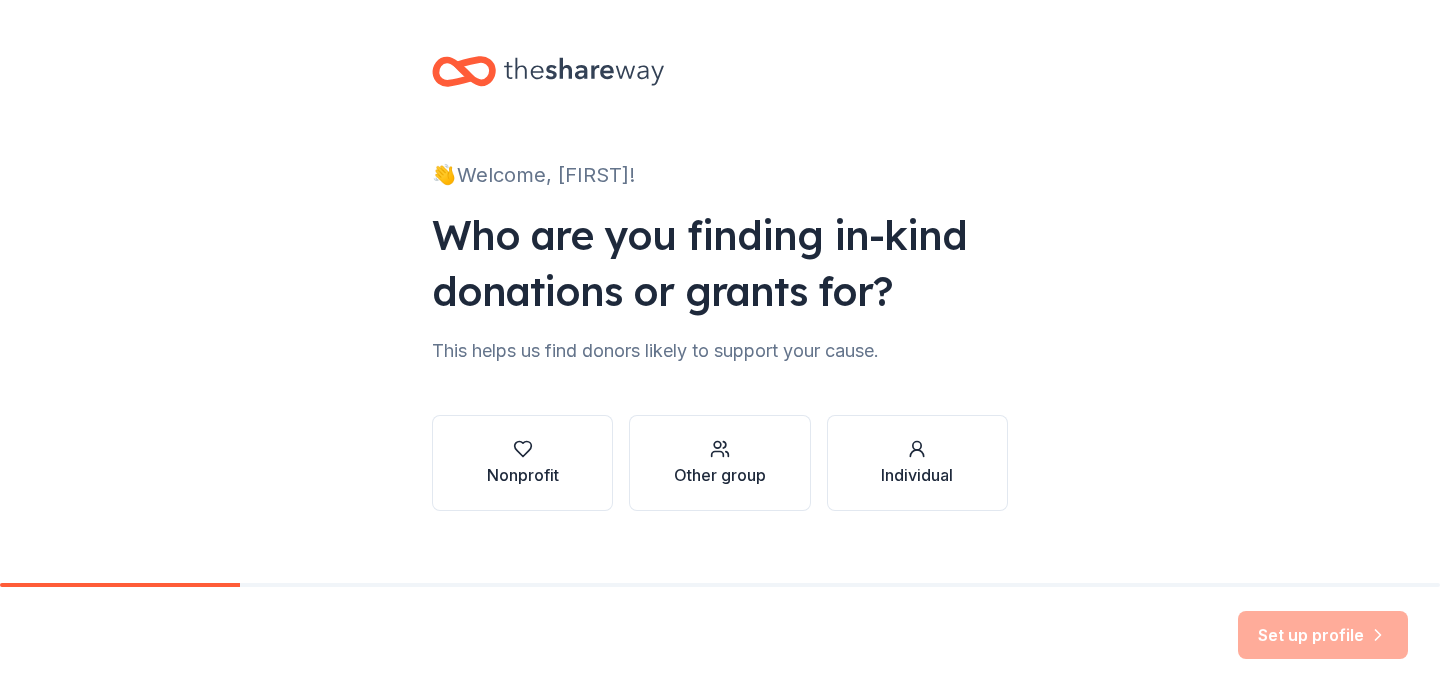 scroll, scrollTop: 0, scrollLeft: 0, axis: both 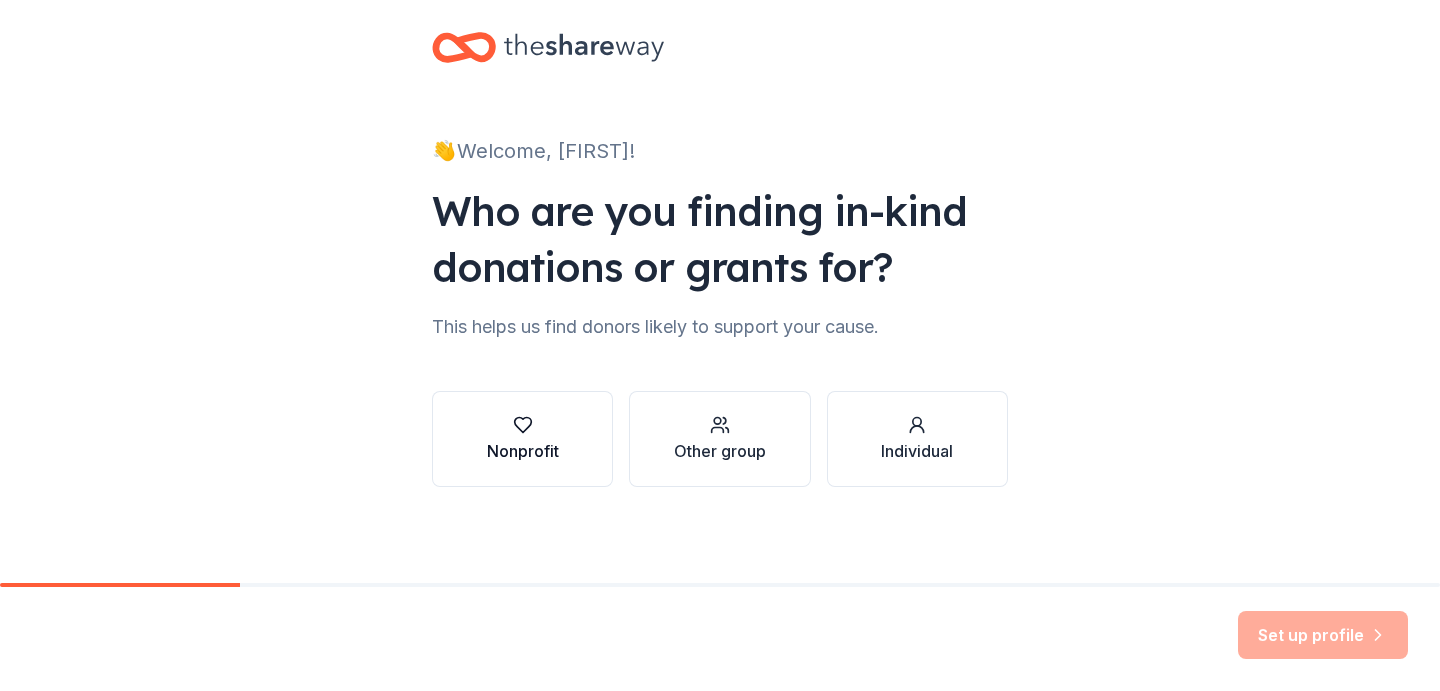 click on "Nonprofit" at bounding box center (523, 451) 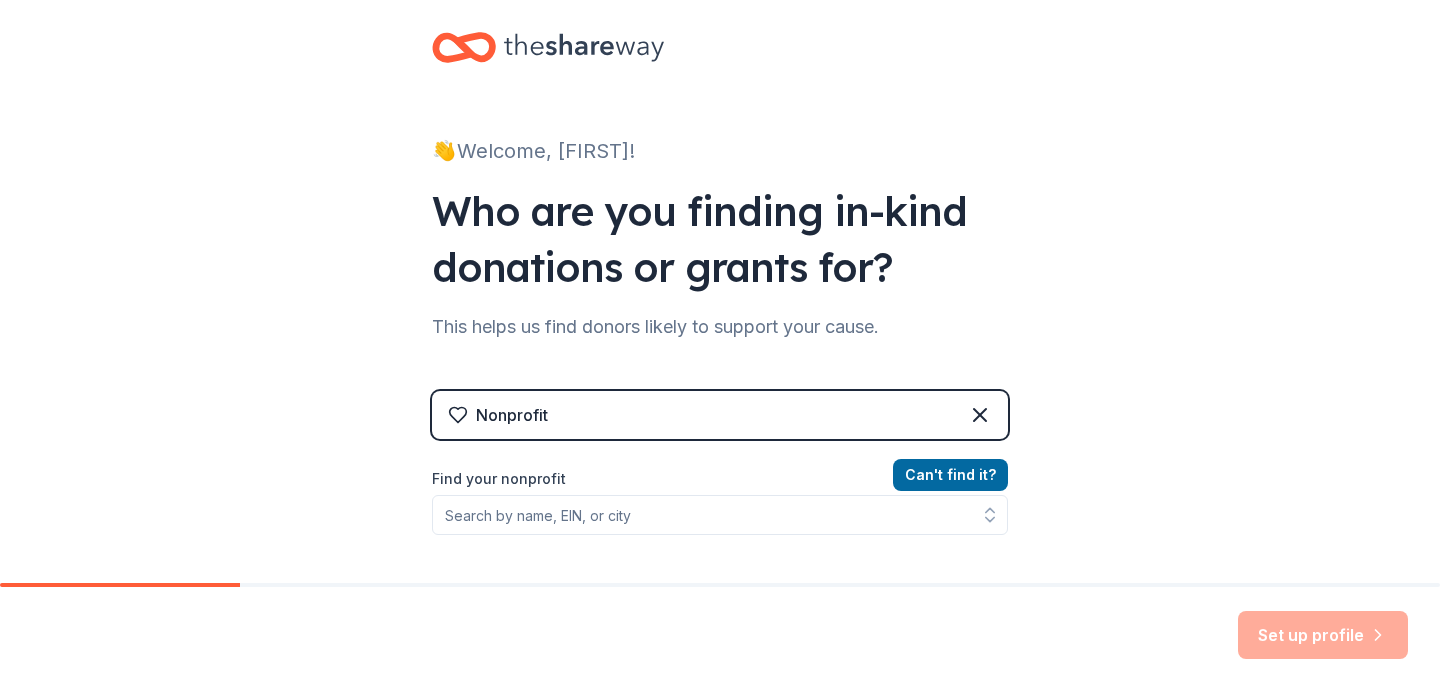 scroll, scrollTop: 64, scrollLeft: 0, axis: vertical 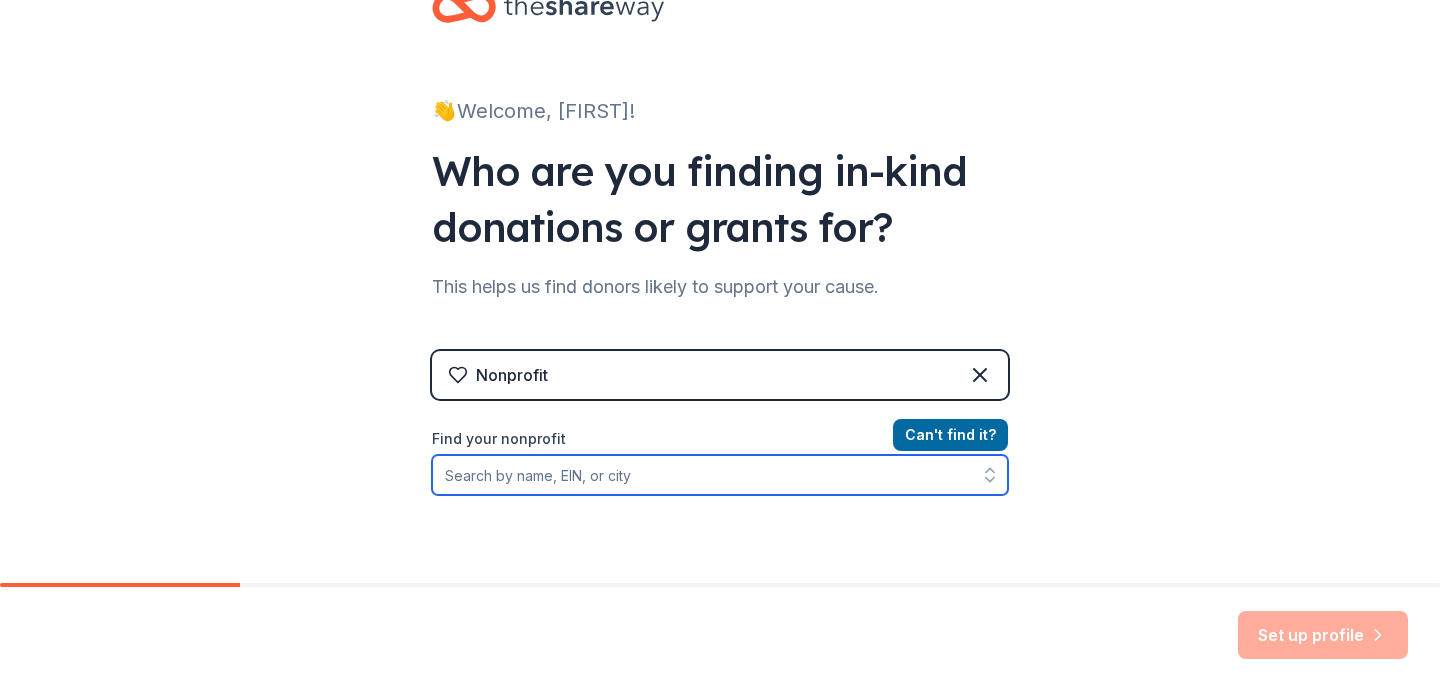 click on "Find your nonprofit" at bounding box center (720, 475) 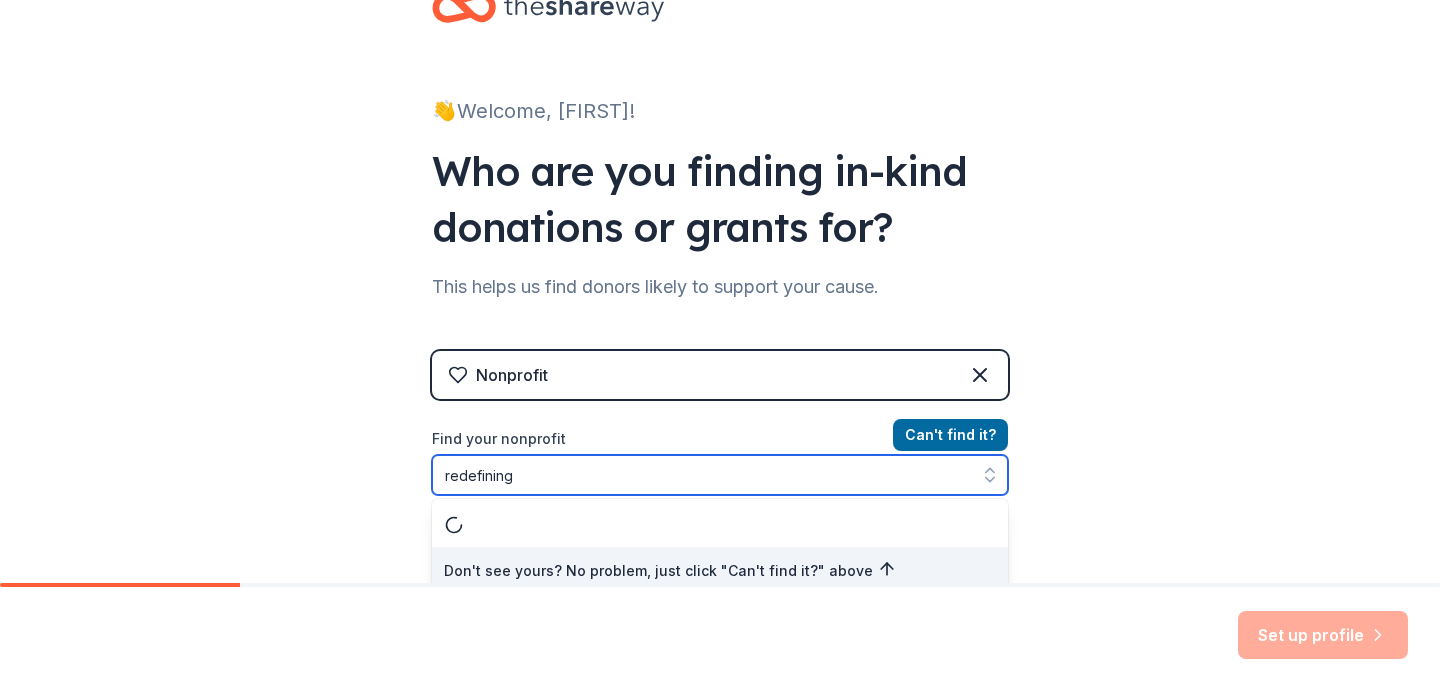 scroll, scrollTop: 76, scrollLeft: 0, axis: vertical 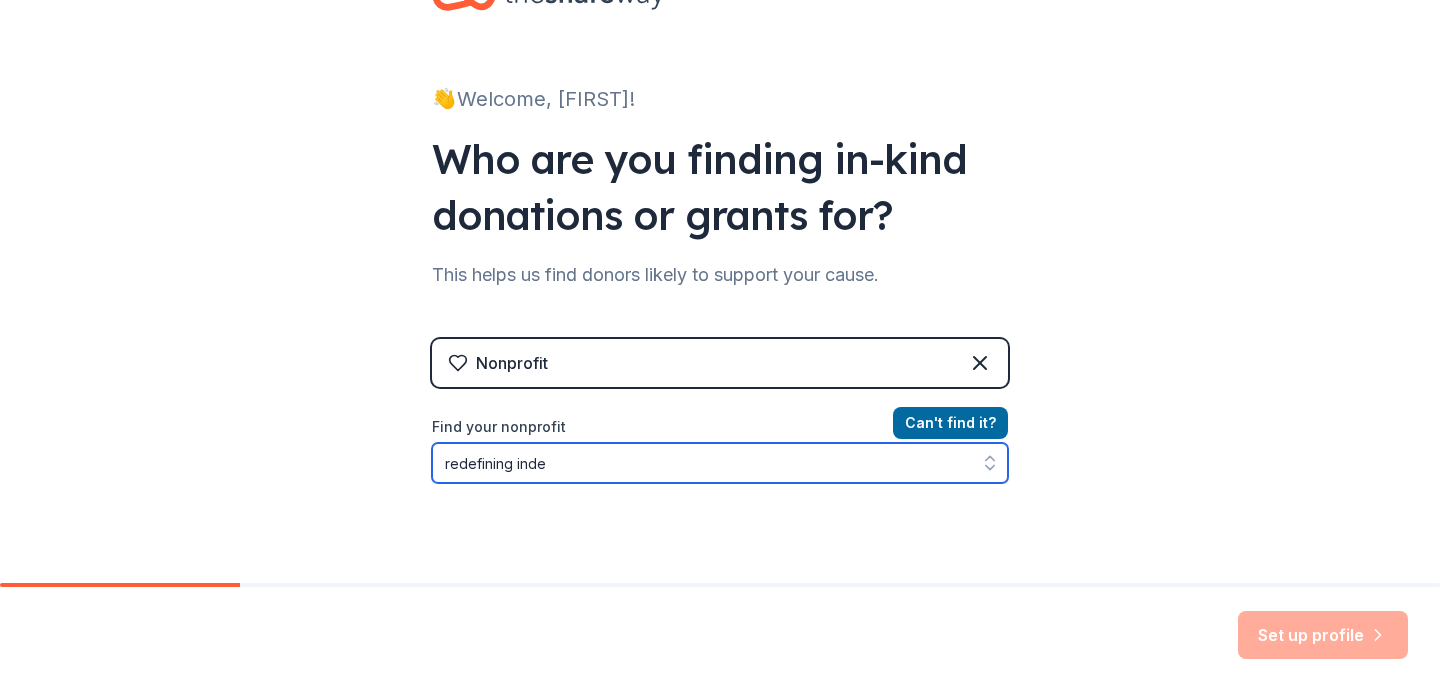 type on "redefining independence" 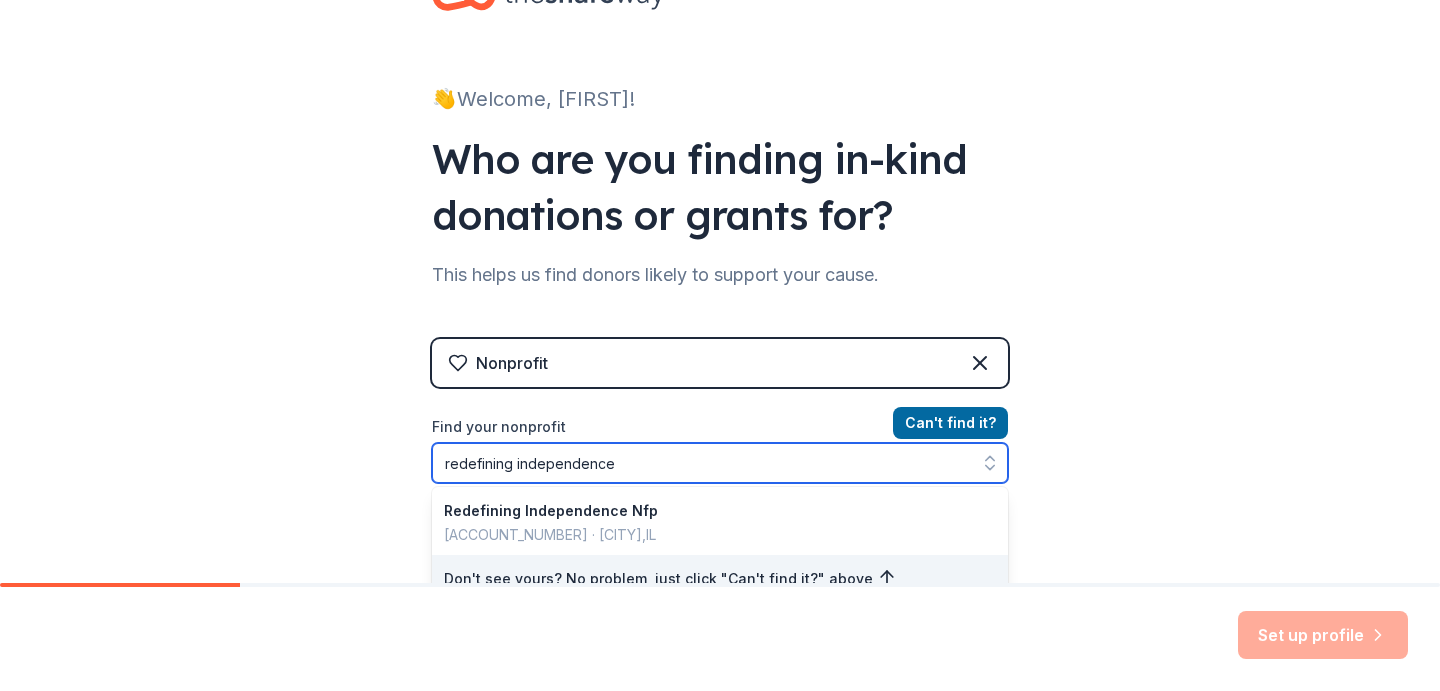 drag, startPoint x: 531, startPoint y: 466, endPoint x: 603, endPoint y: 525, distance: 93.08598 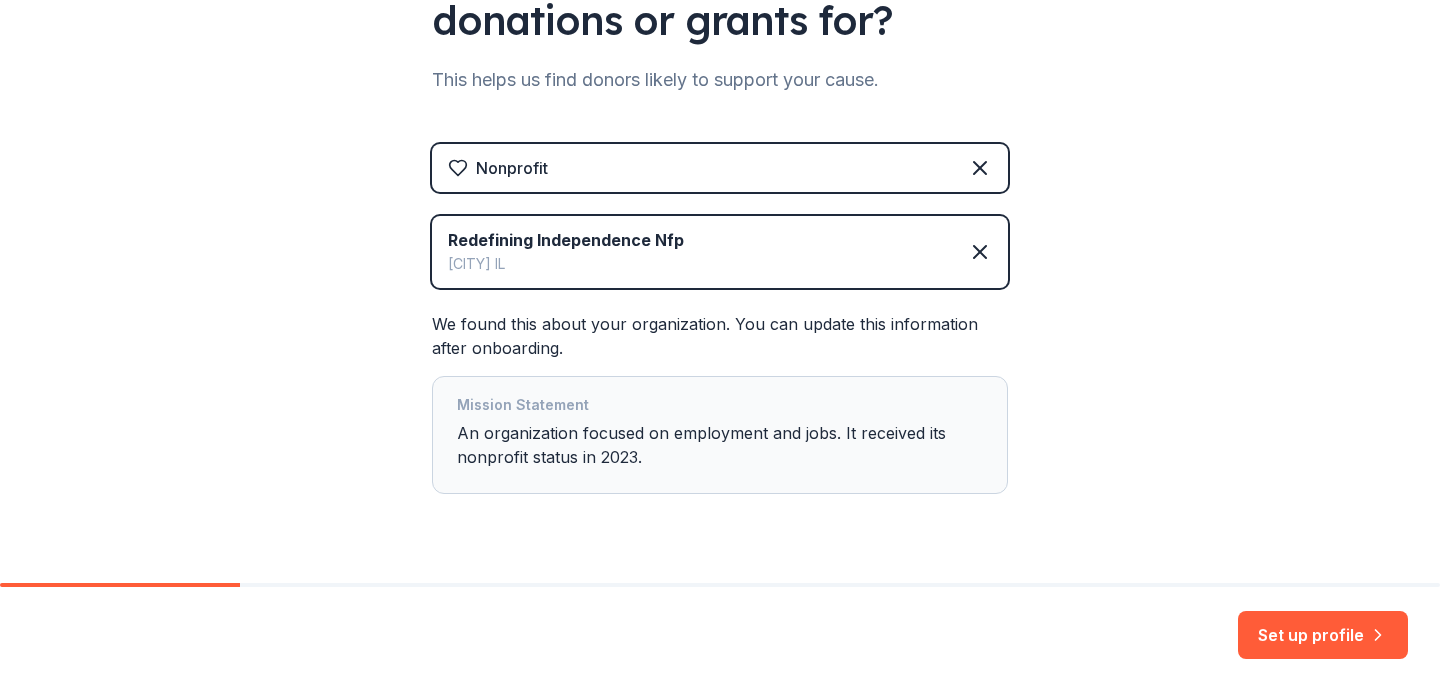 scroll, scrollTop: 297, scrollLeft: 0, axis: vertical 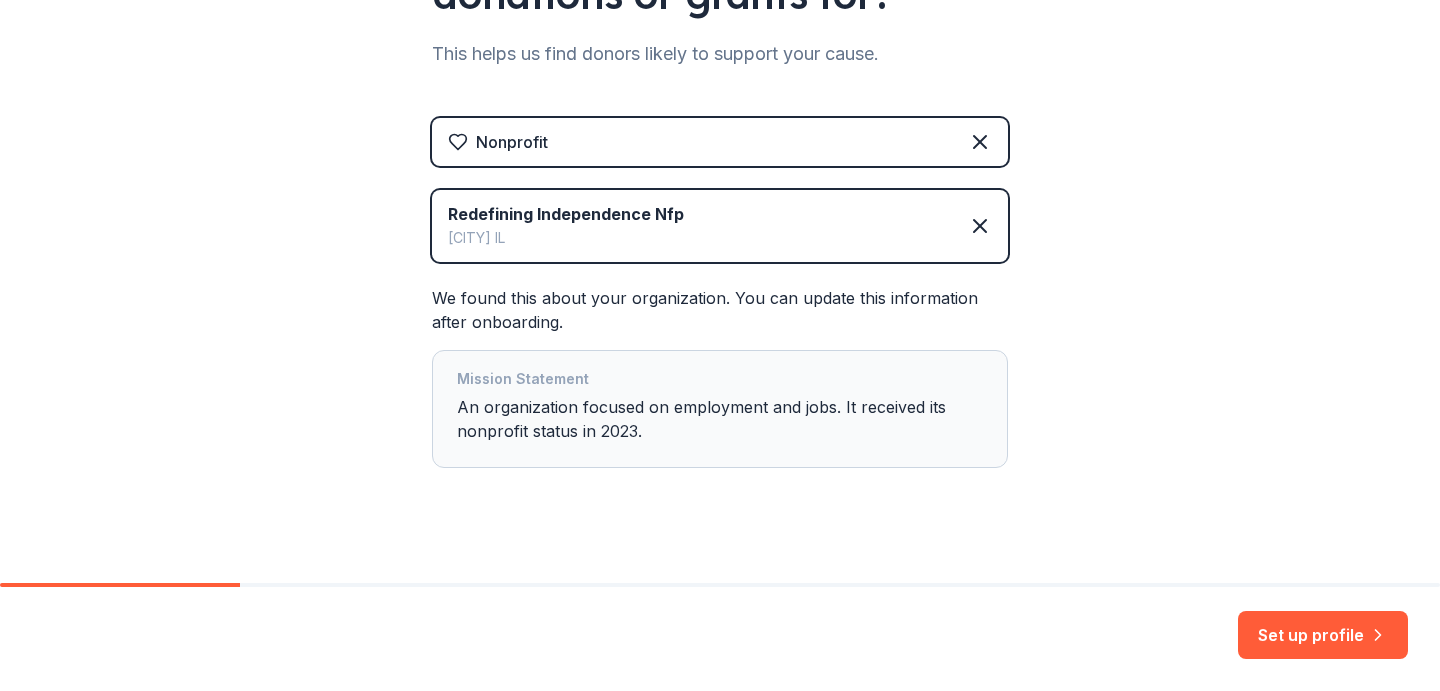 click on "Mission Statement An organization focused on employment and jobs. It received its nonprofit status in 2023." at bounding box center (720, 409) 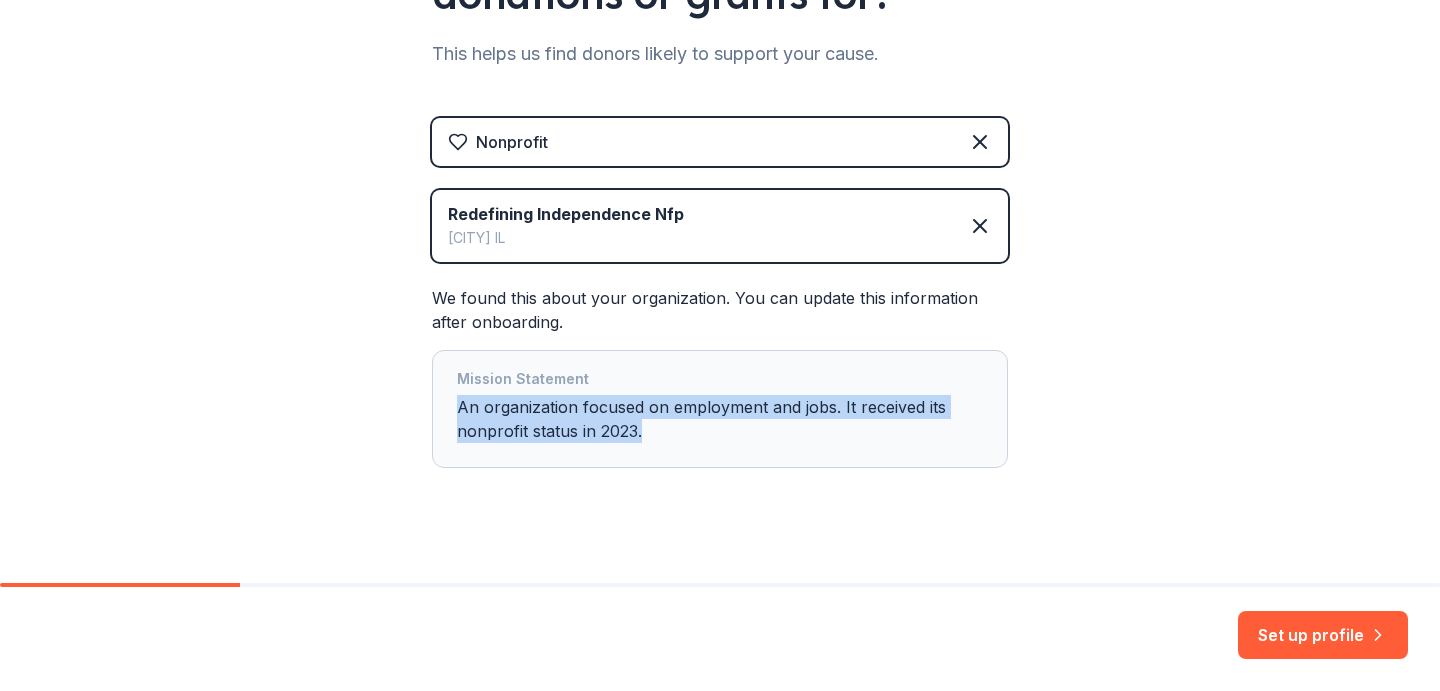 drag, startPoint x: 658, startPoint y: 429, endPoint x: 445, endPoint y: 395, distance: 215.69655 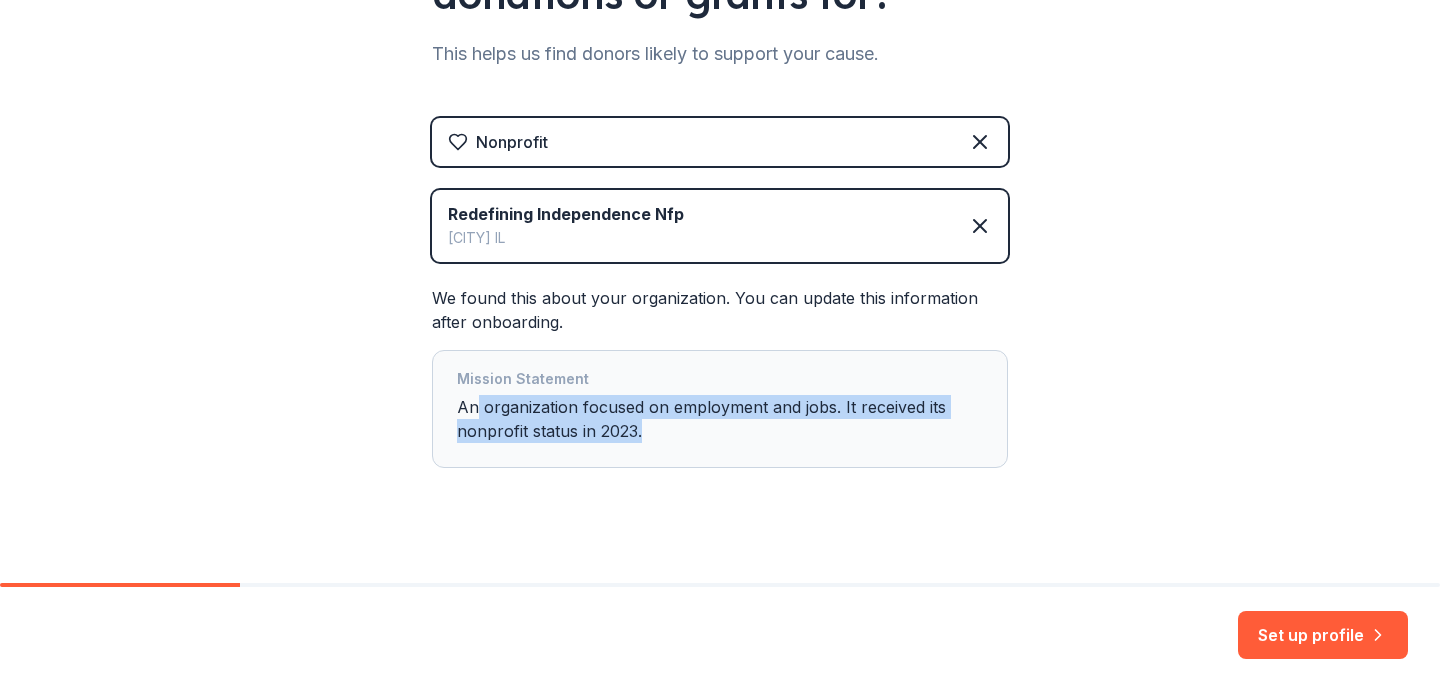 drag, startPoint x: 652, startPoint y: 433, endPoint x: 478, endPoint y: 415, distance: 174.92856 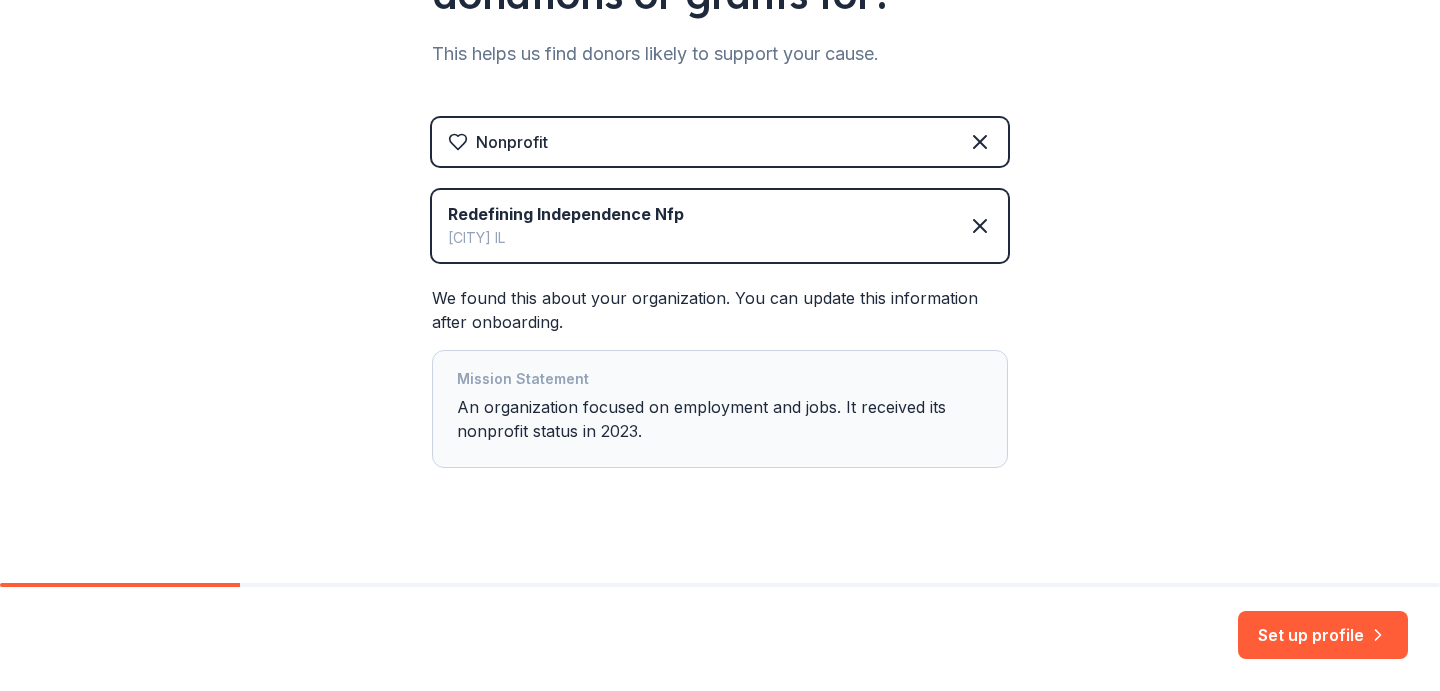 click on "Mission Statement An organization focused on employment and jobs. It received its nonprofit status in 2023." at bounding box center [720, 409] 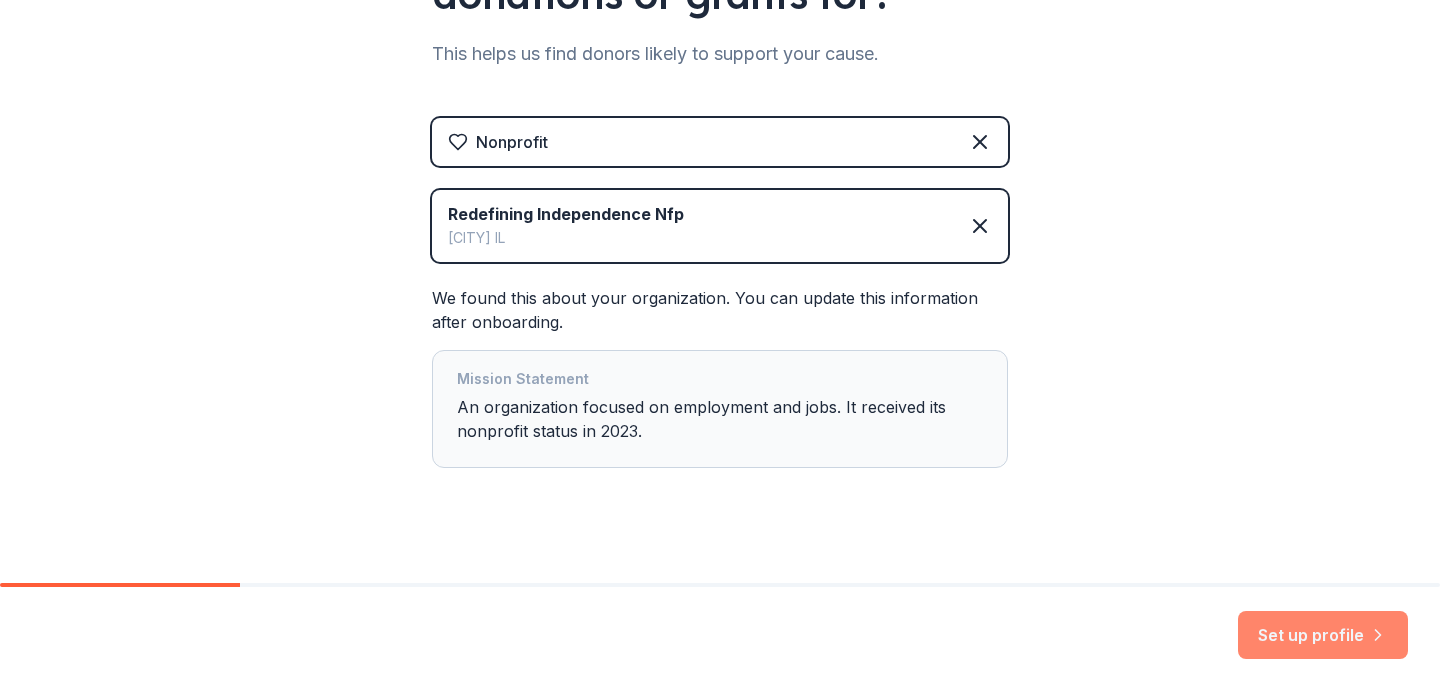 click on "Set up profile" at bounding box center [1323, 635] 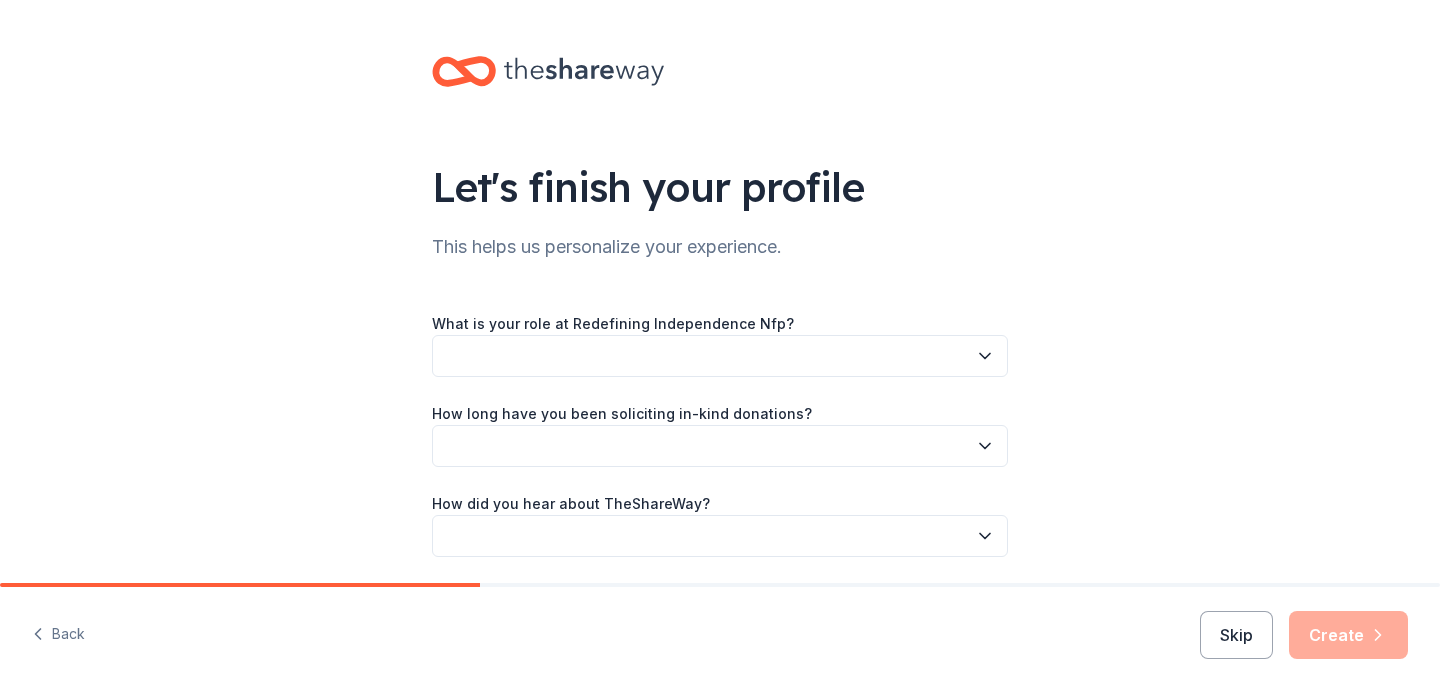 click at bounding box center (720, 356) 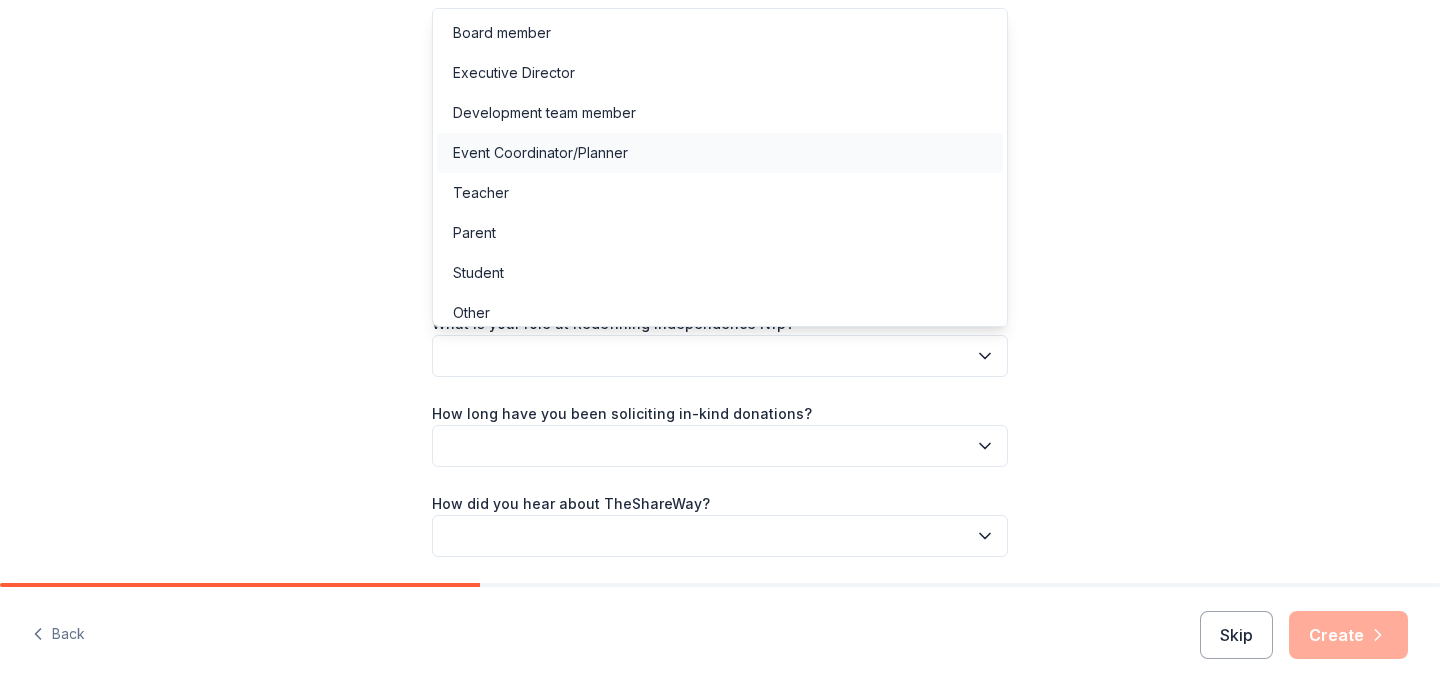 click on "Event Coordinator/Planner" at bounding box center [720, 153] 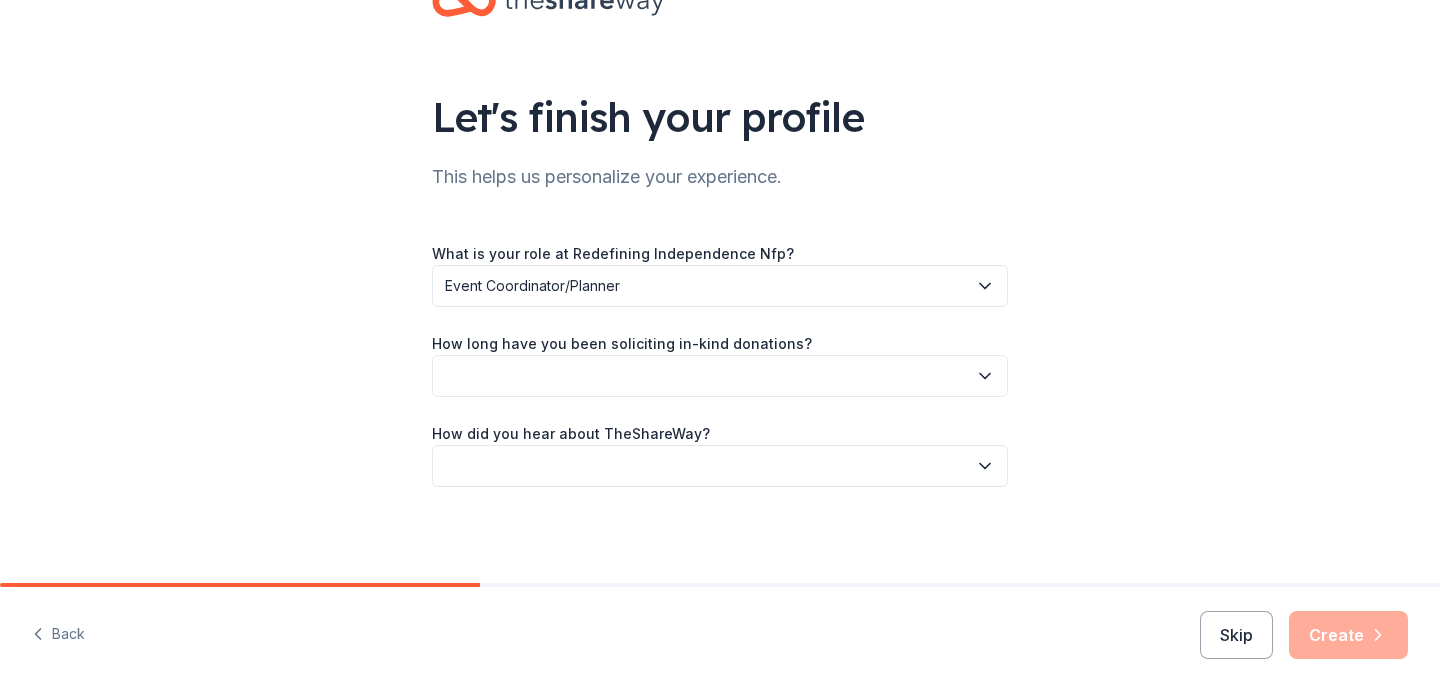 scroll, scrollTop: 70, scrollLeft: 0, axis: vertical 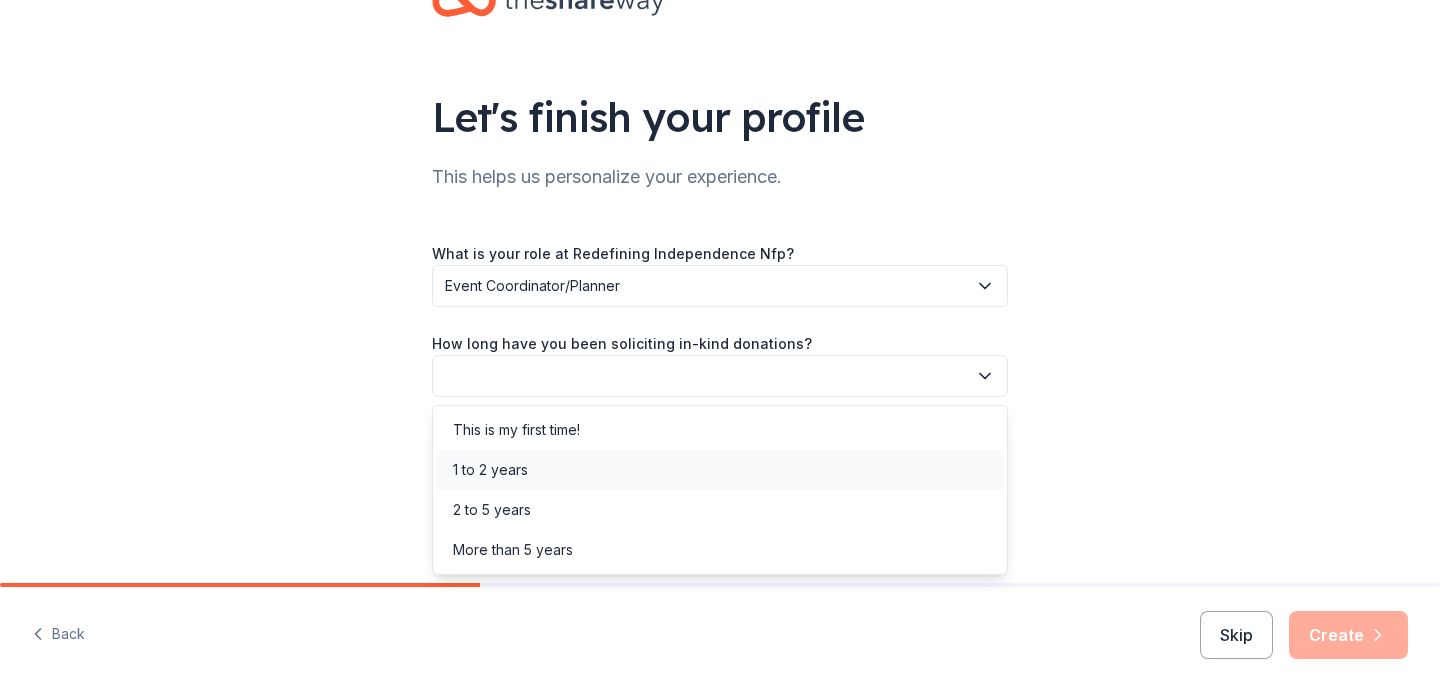 click on "1 to 2 years" at bounding box center (720, 470) 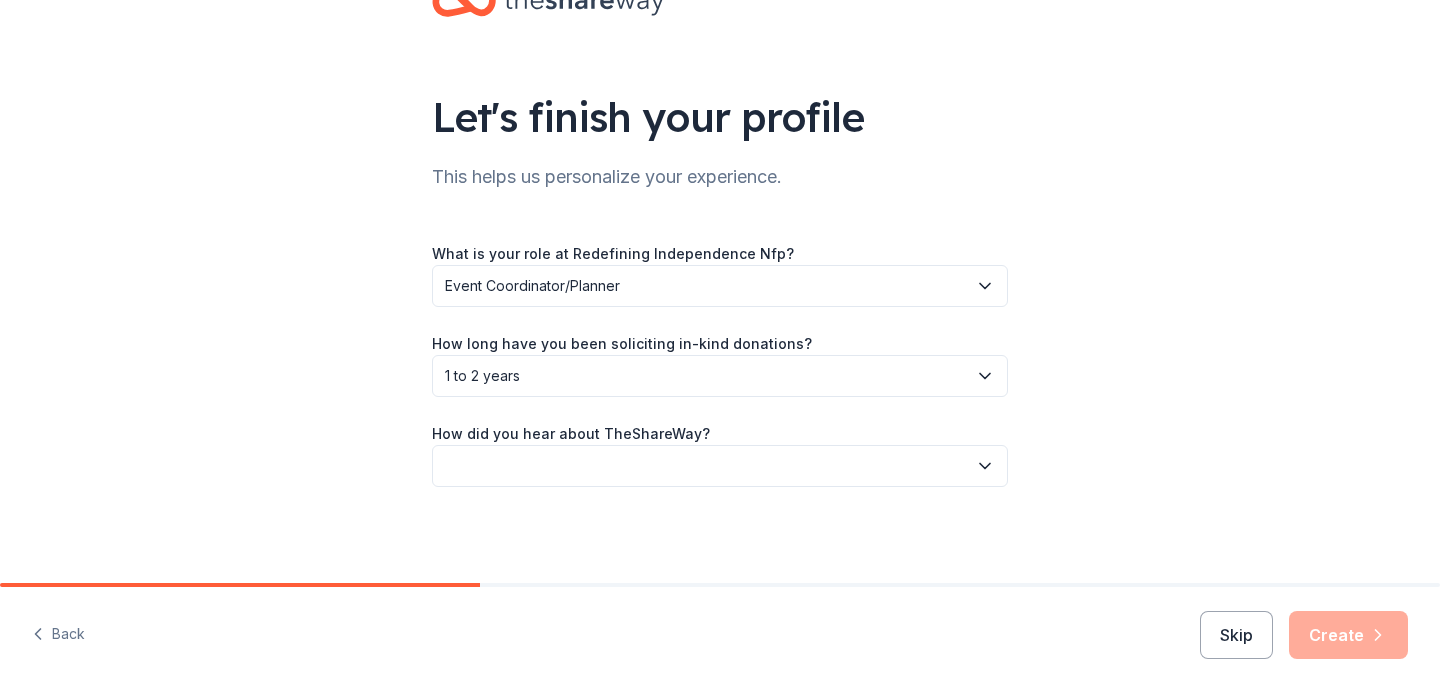 click at bounding box center [720, 466] 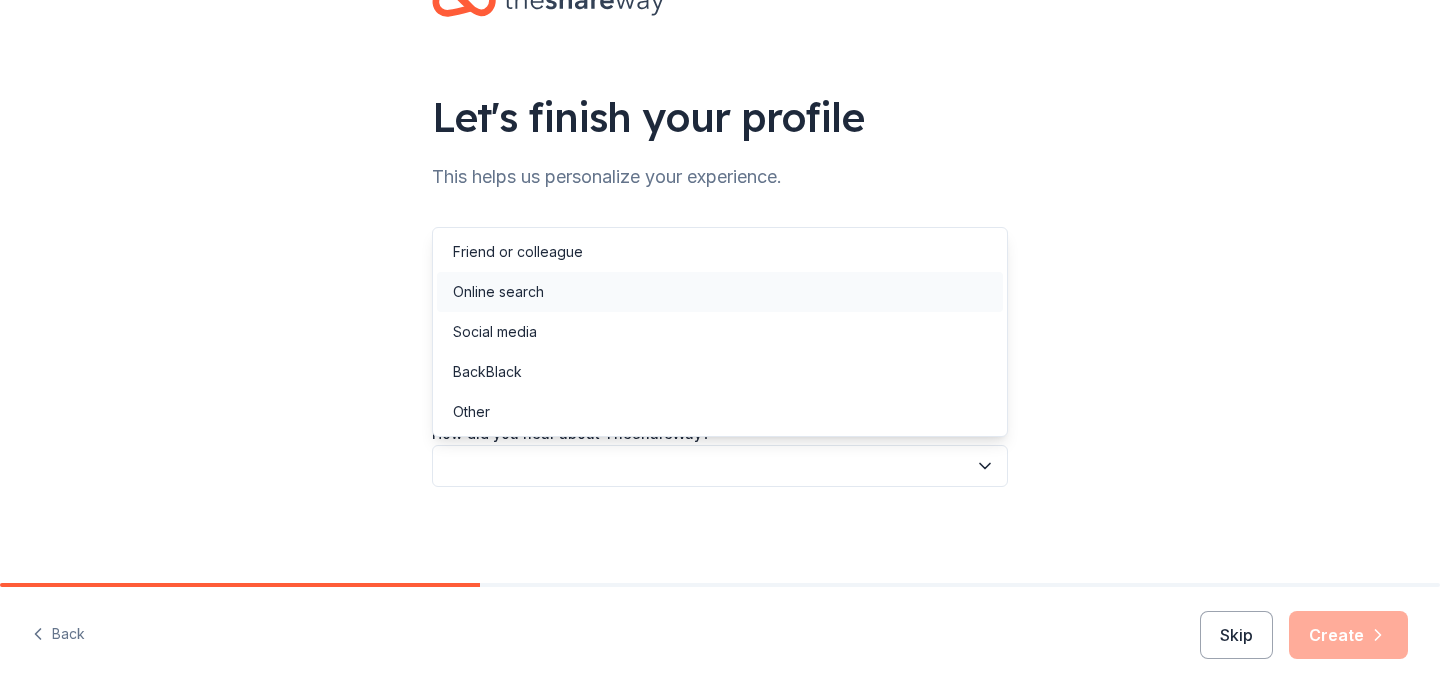 click on "Online search" at bounding box center [720, 292] 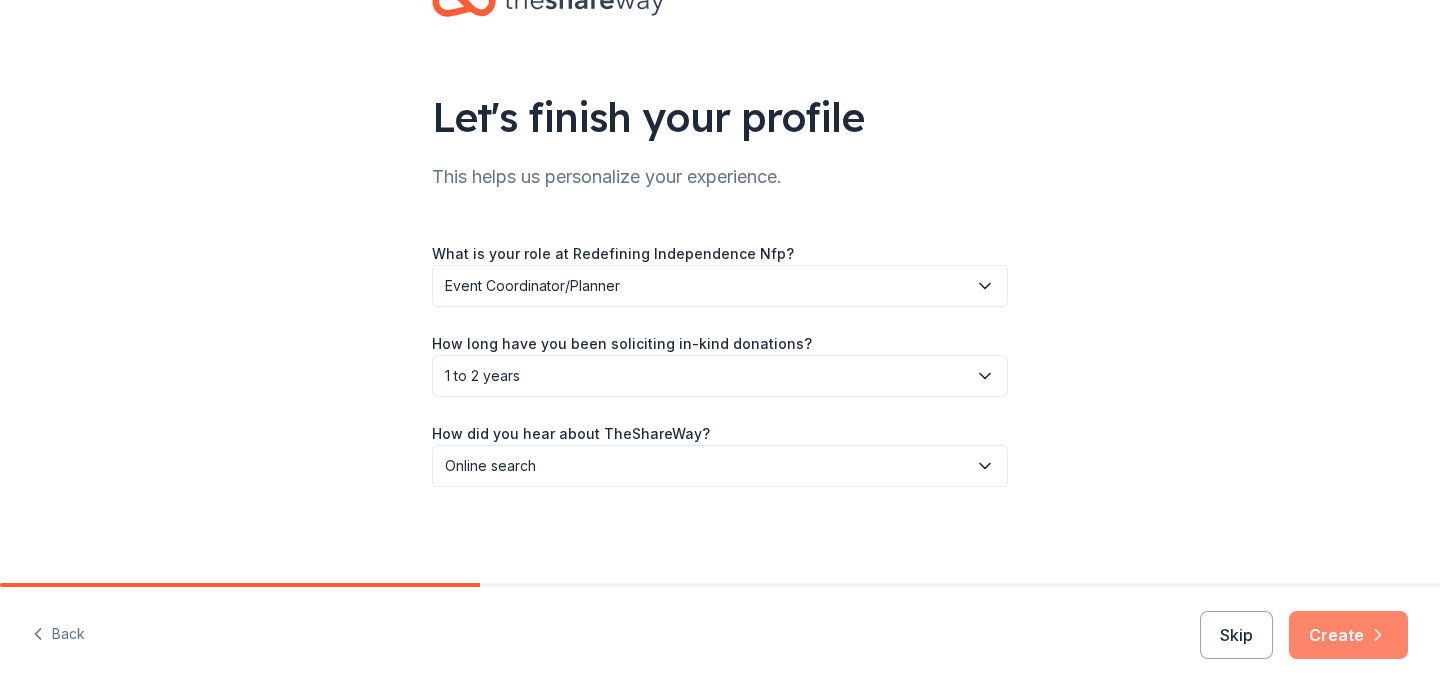 click on "Create" at bounding box center [1348, 635] 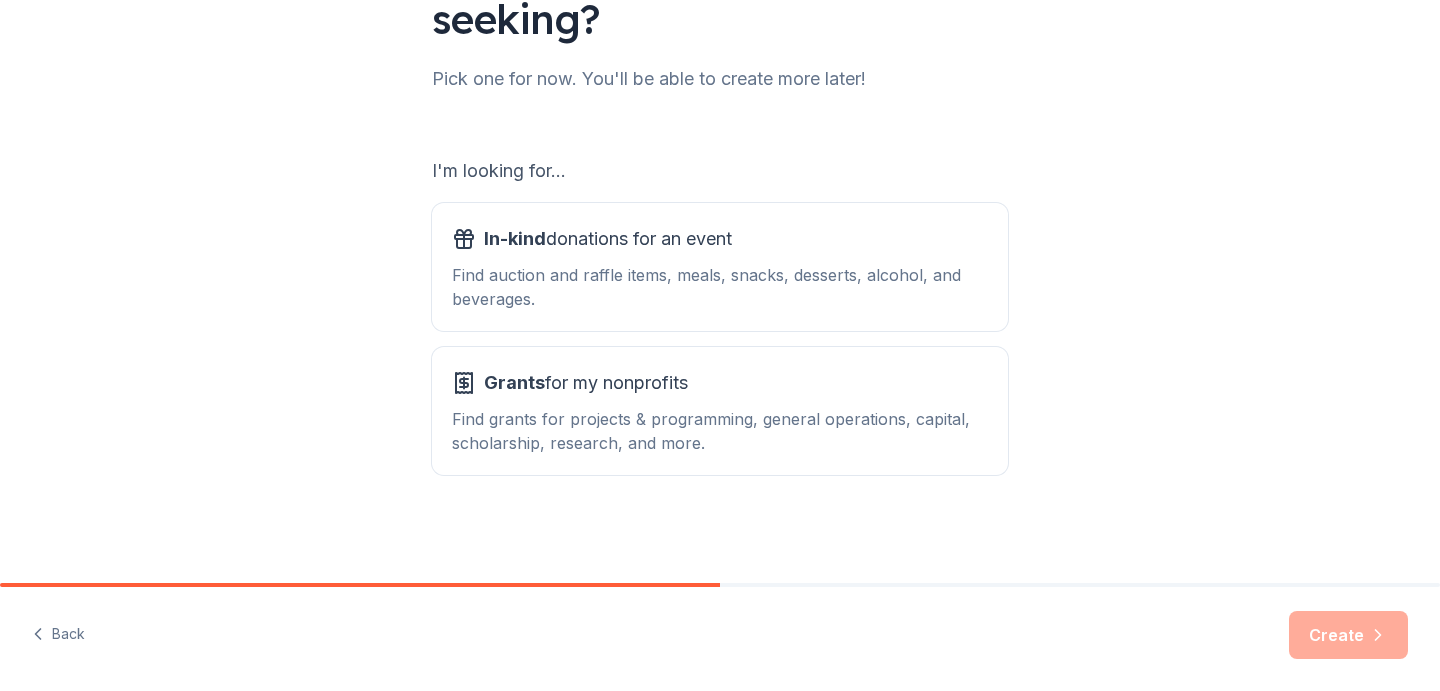 scroll, scrollTop: 224, scrollLeft: 0, axis: vertical 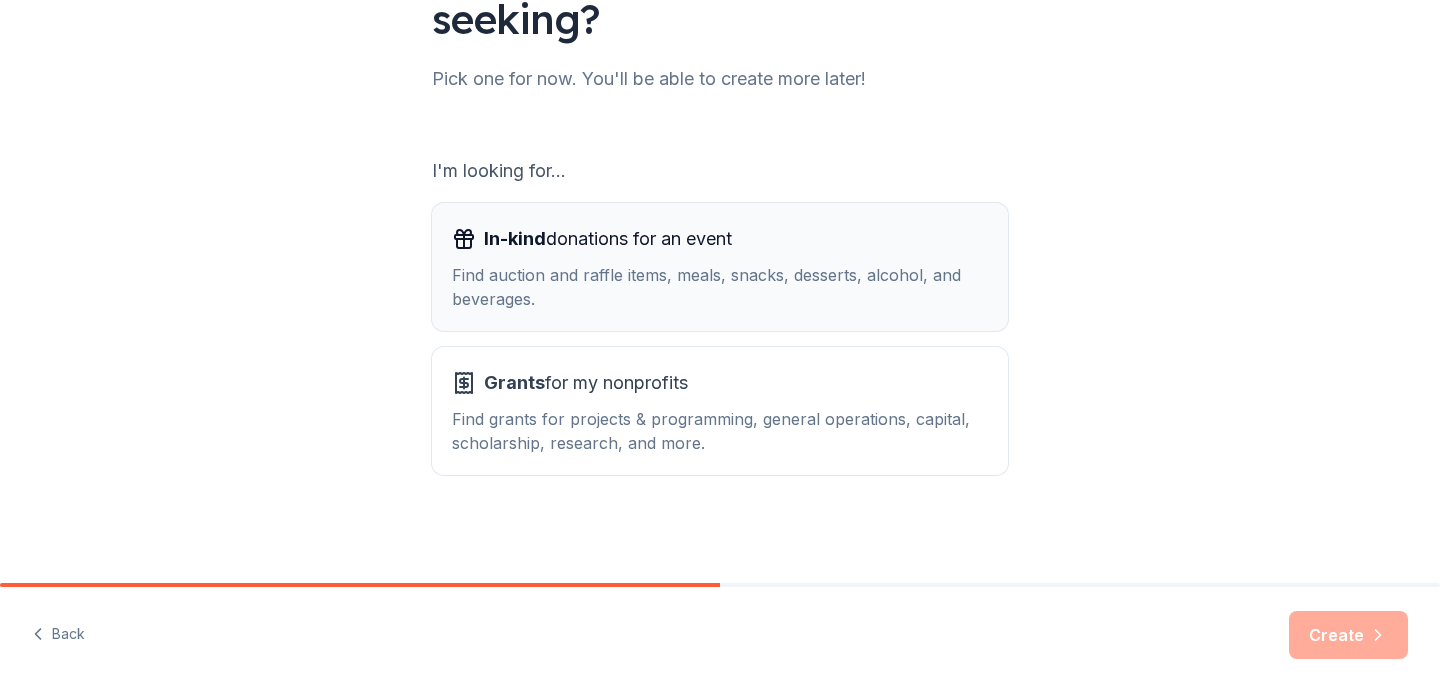 click on "Find auction and raffle items, meals, snacks, desserts, alcohol, and beverages." at bounding box center (720, 287) 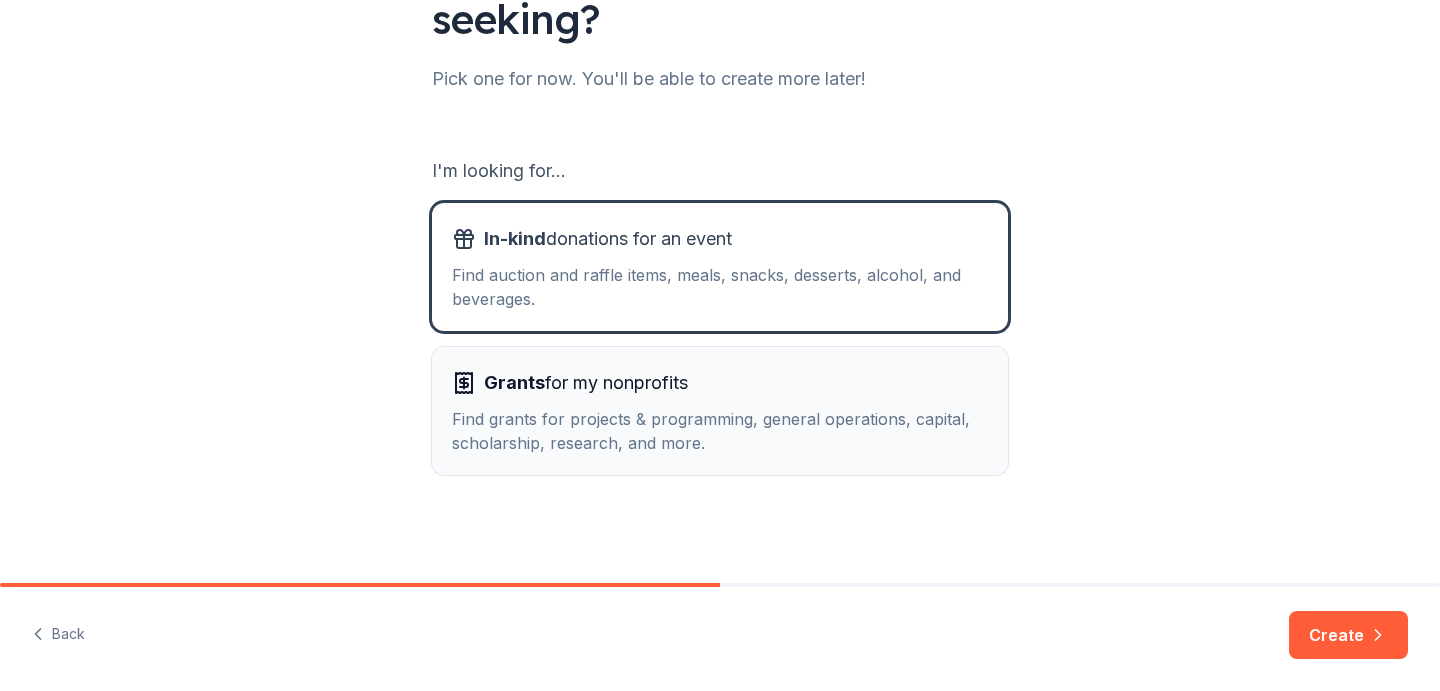 click on "Grants  for my nonprofits Find grants for projects & programming, general operations, capital, scholarship, research, and more." at bounding box center (720, 411) 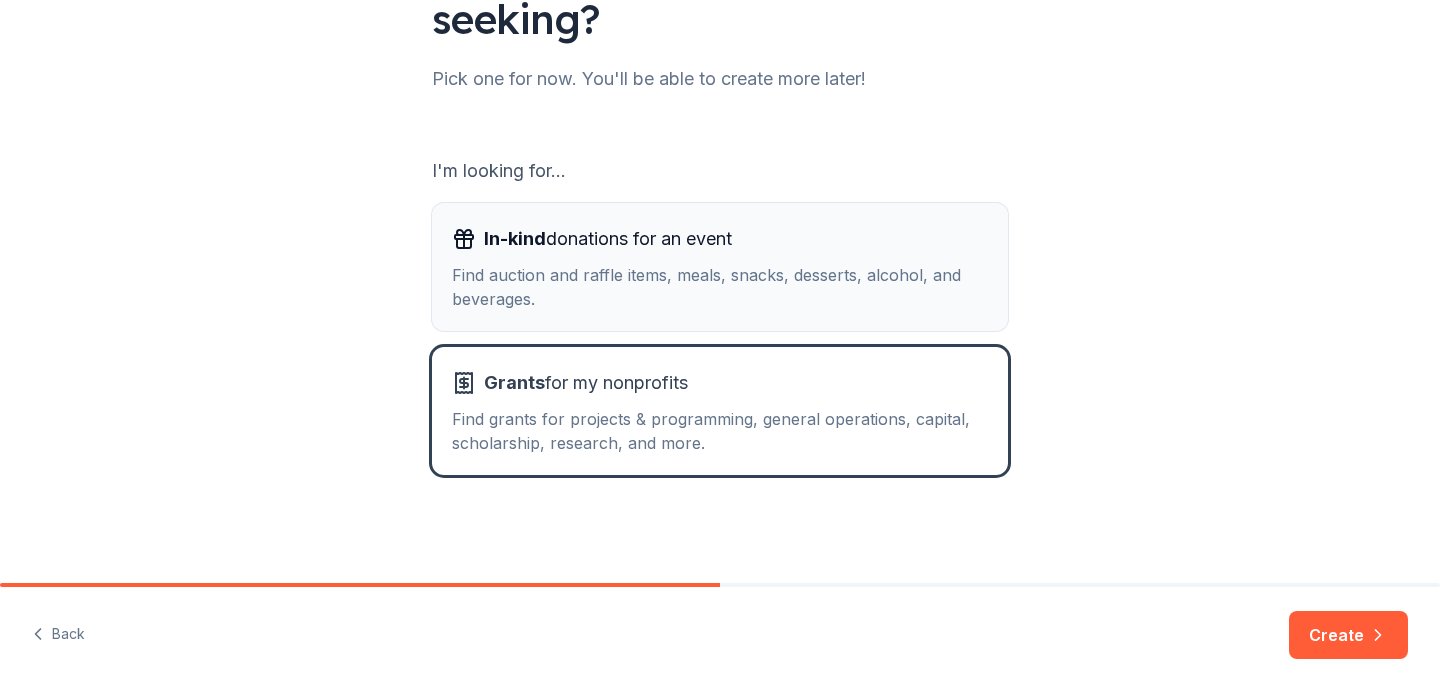 click on "In-kind  donations for an event Find auction and raffle items, meals, snacks, desserts, alcohol, and beverages." at bounding box center [720, 267] 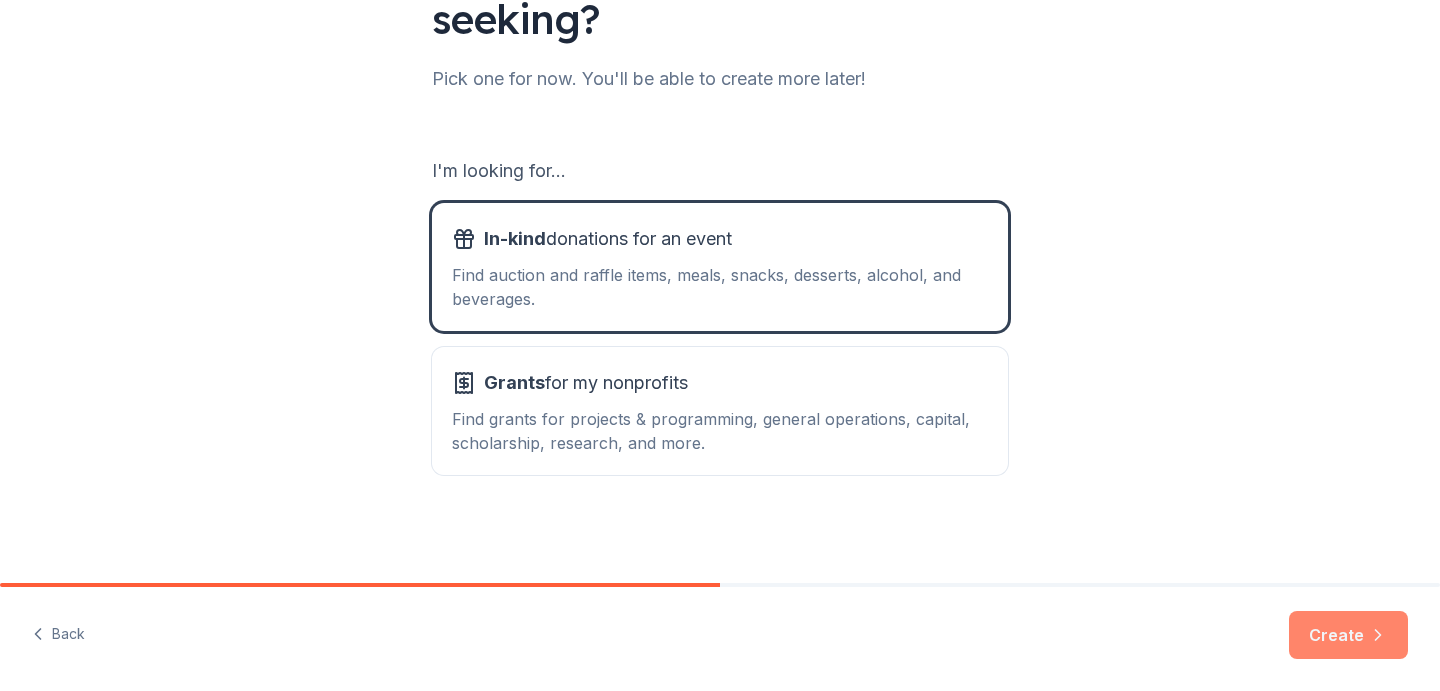 click on "Create" at bounding box center [1348, 635] 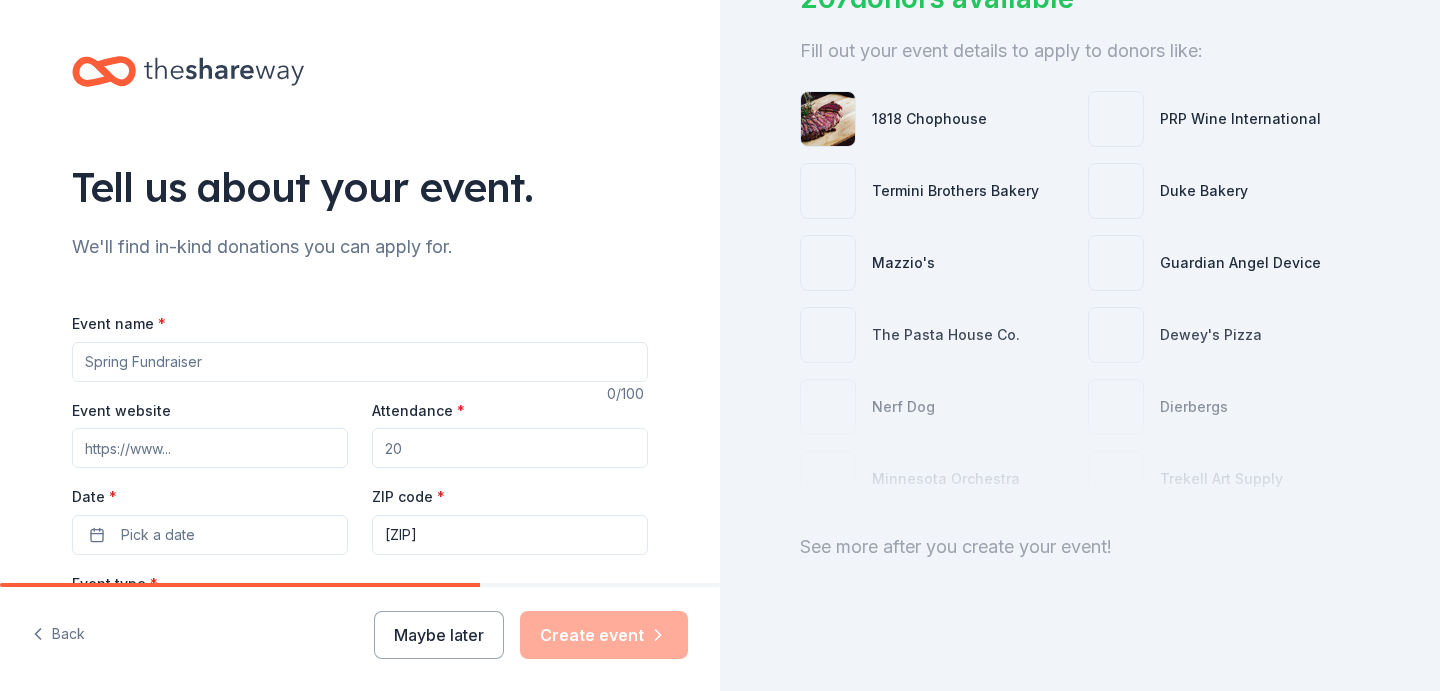 scroll, scrollTop: 183, scrollLeft: 0, axis: vertical 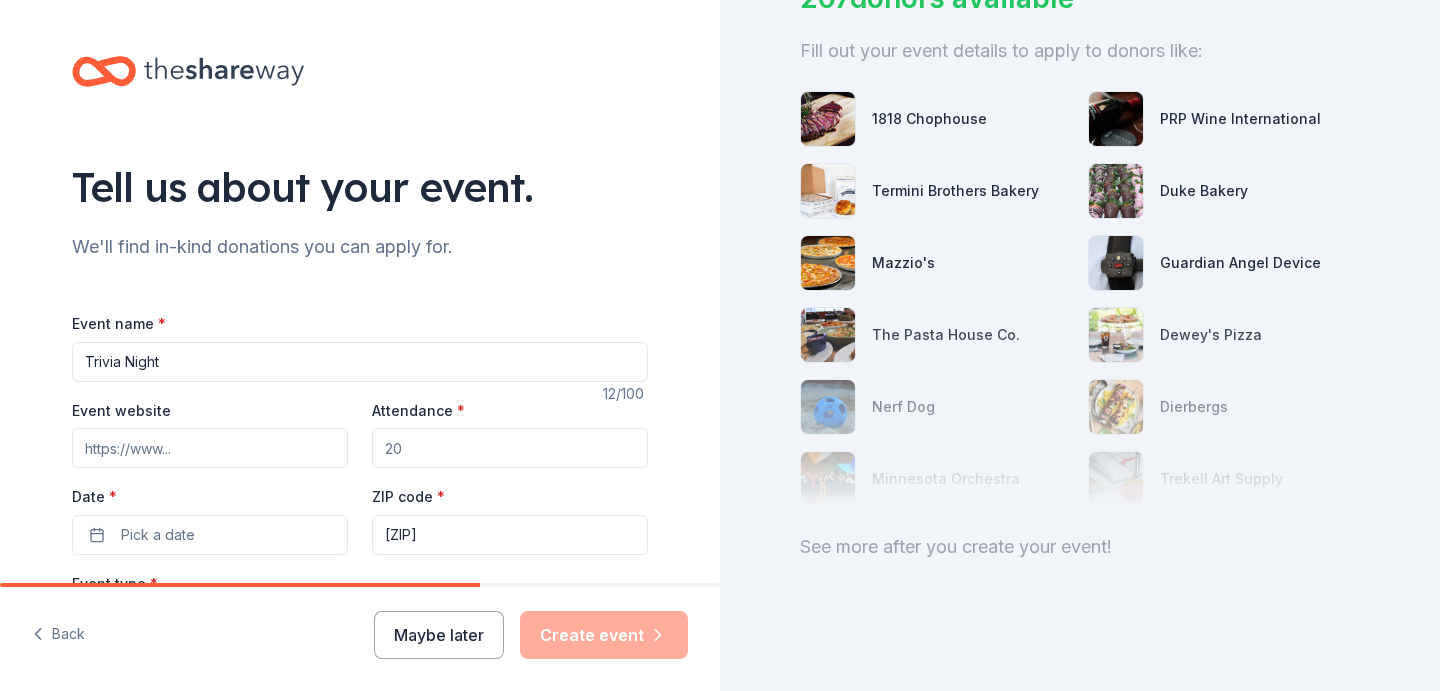 click on "Event website" at bounding box center [210, 448] 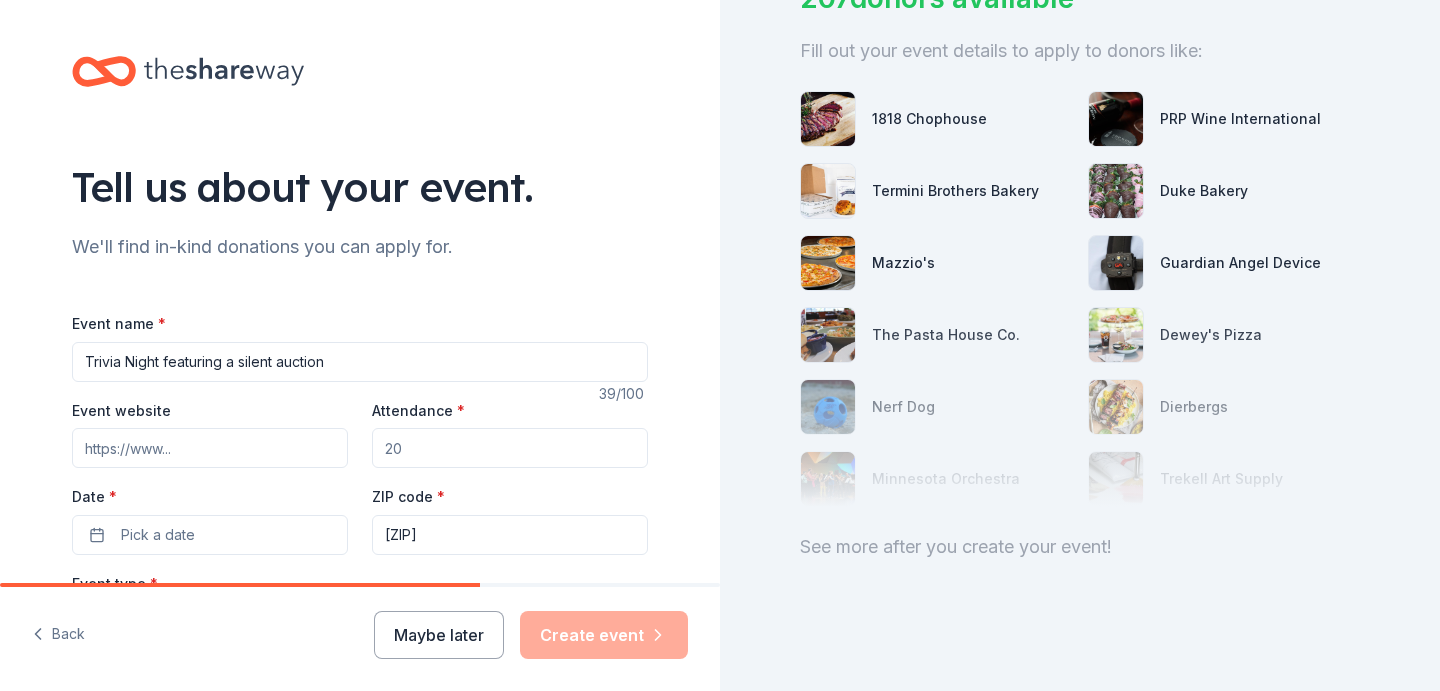 type on "Trivia Night featuring a silent auction" 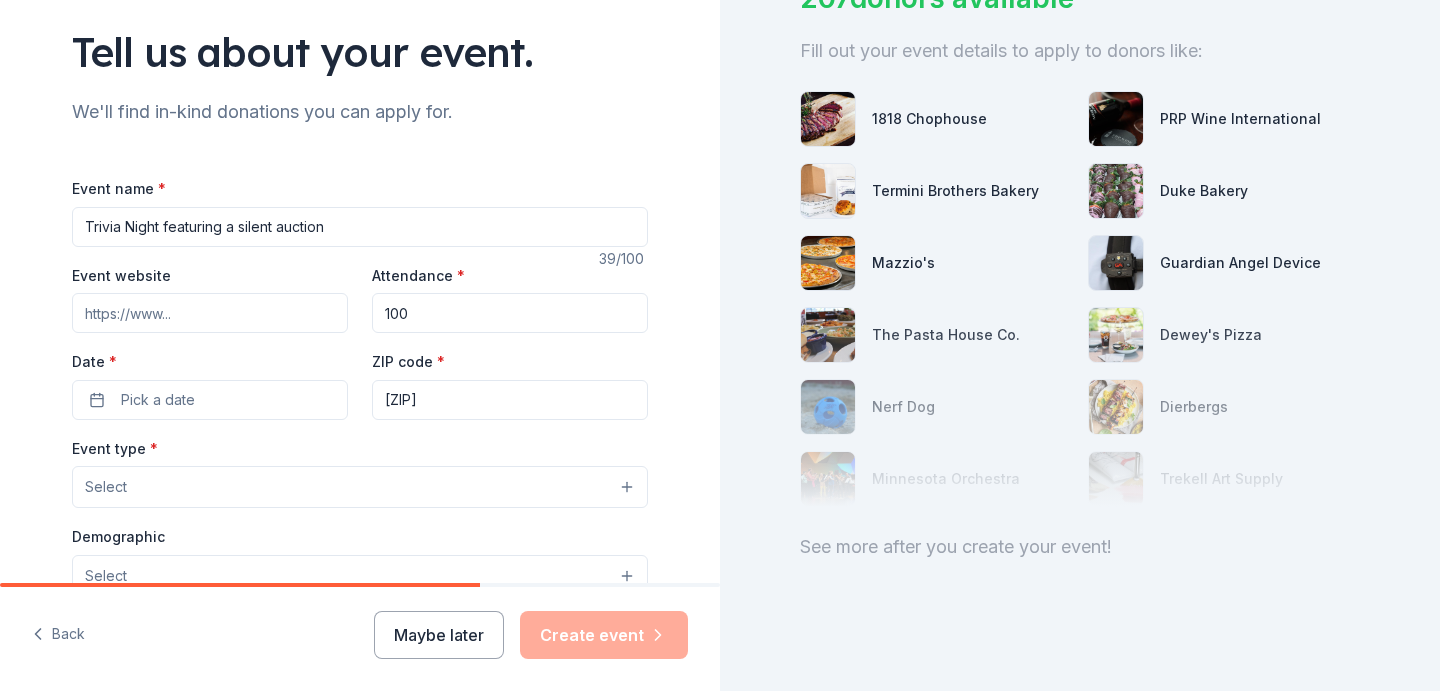 scroll, scrollTop: 141, scrollLeft: 0, axis: vertical 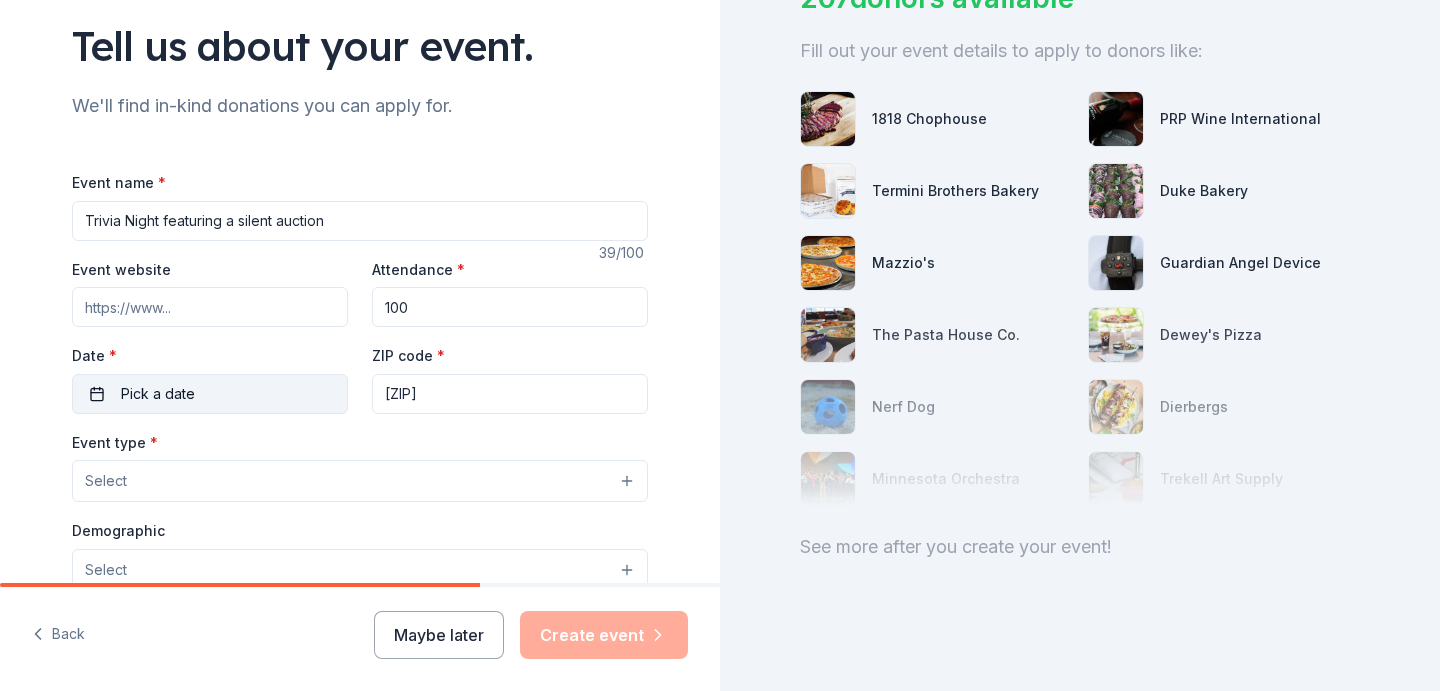type on "100" 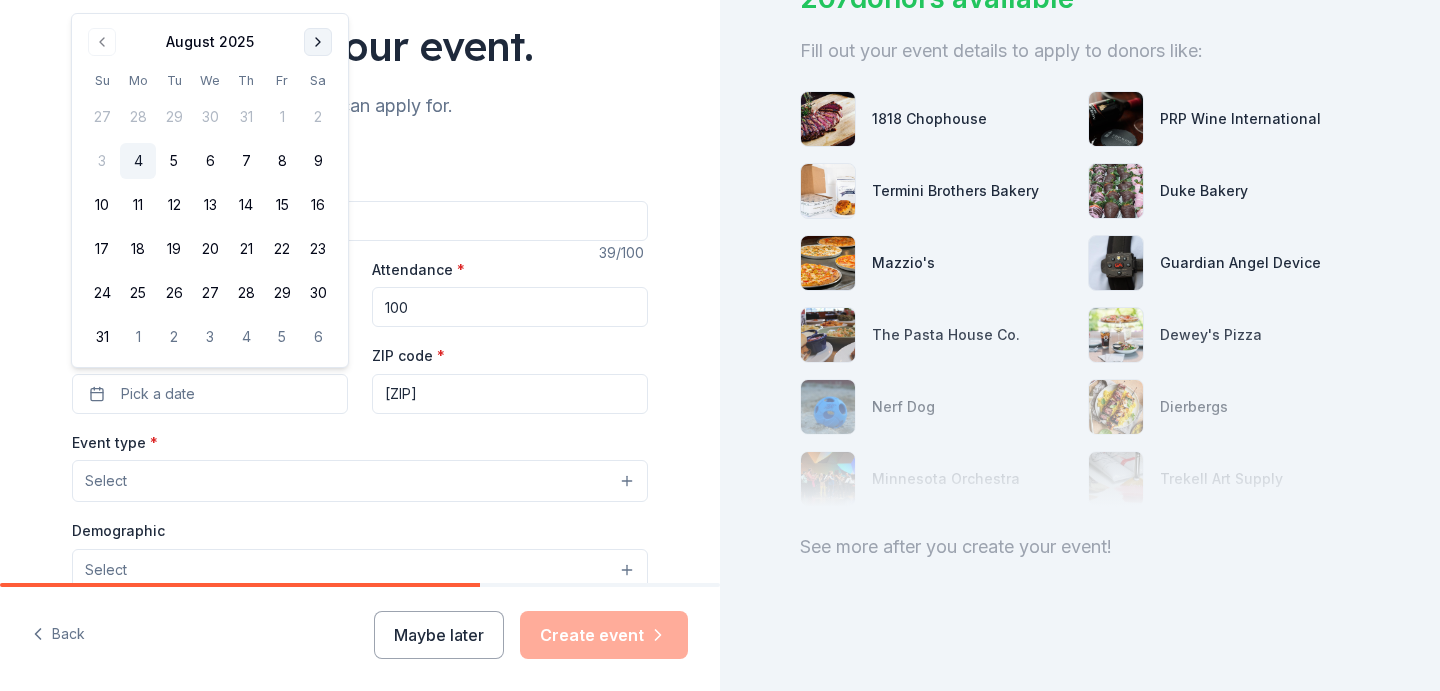 click at bounding box center [318, 42] 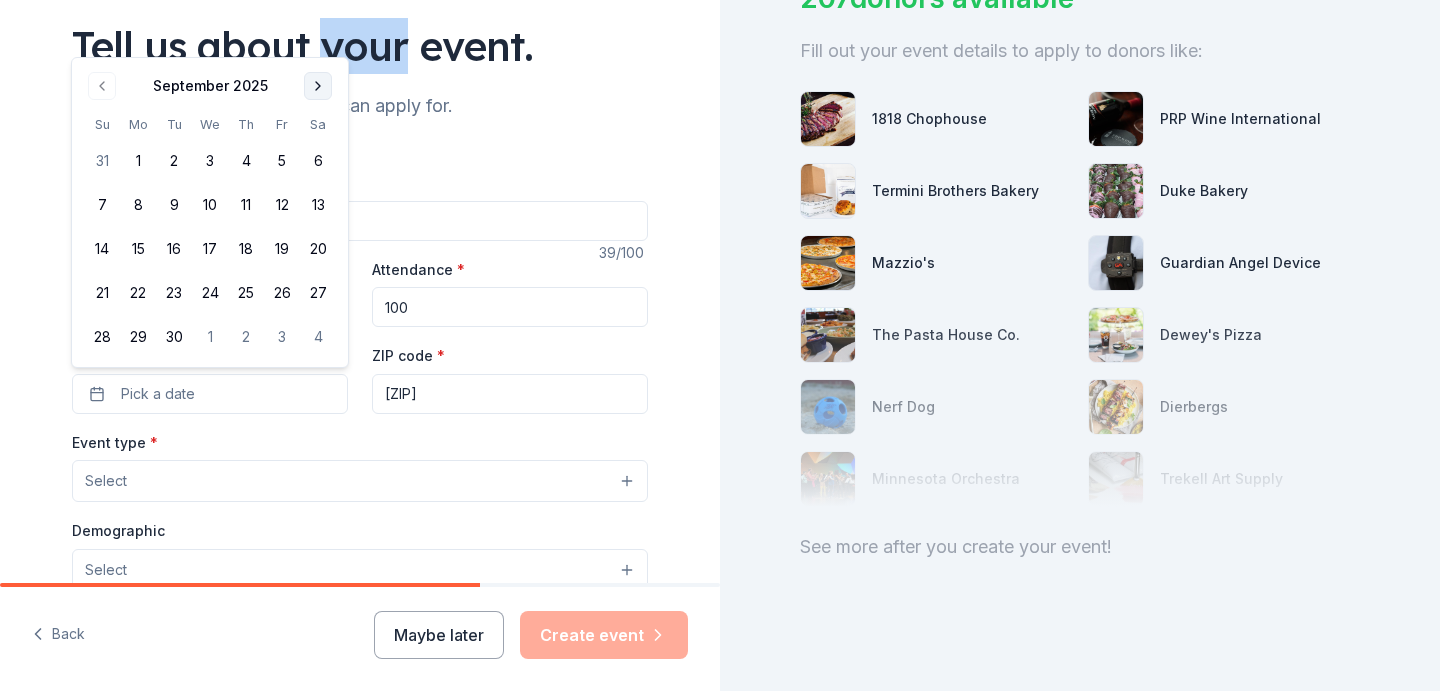 click on "Tell us about your event." at bounding box center [360, 46] 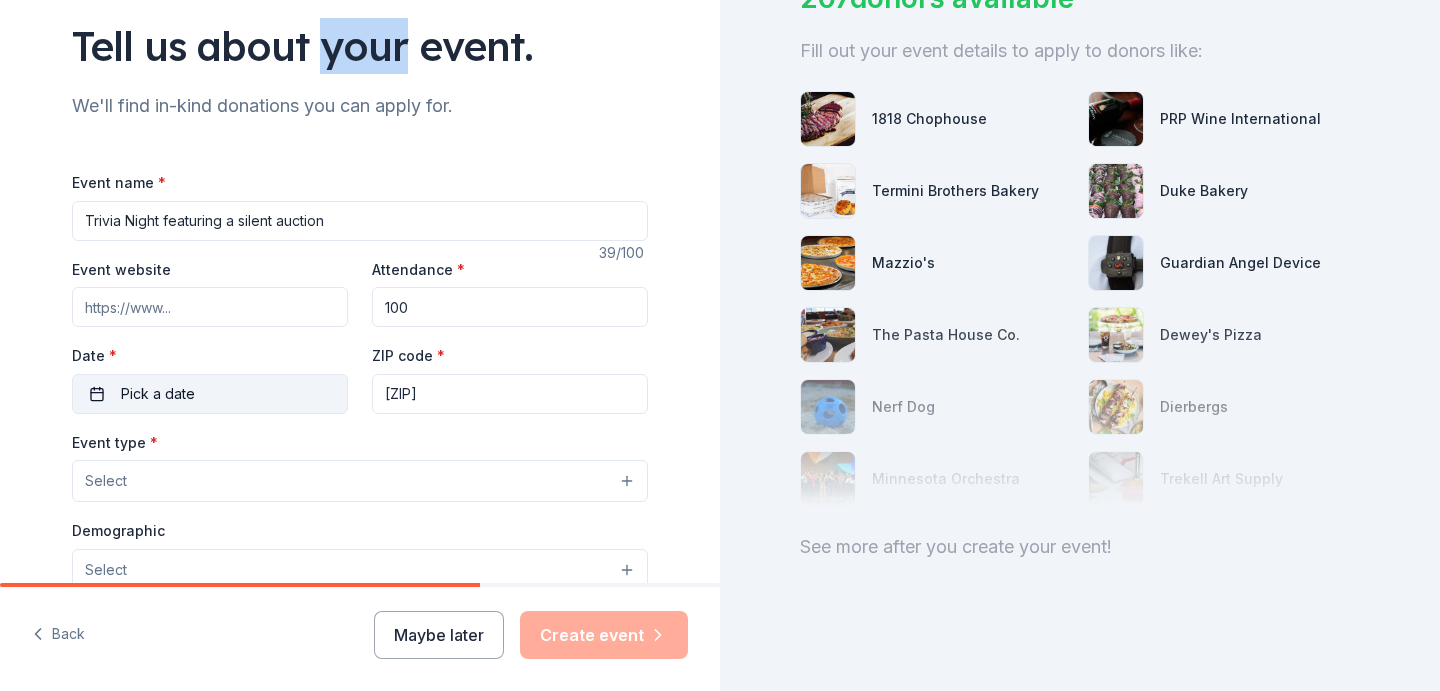click on "Pick a date" at bounding box center [210, 394] 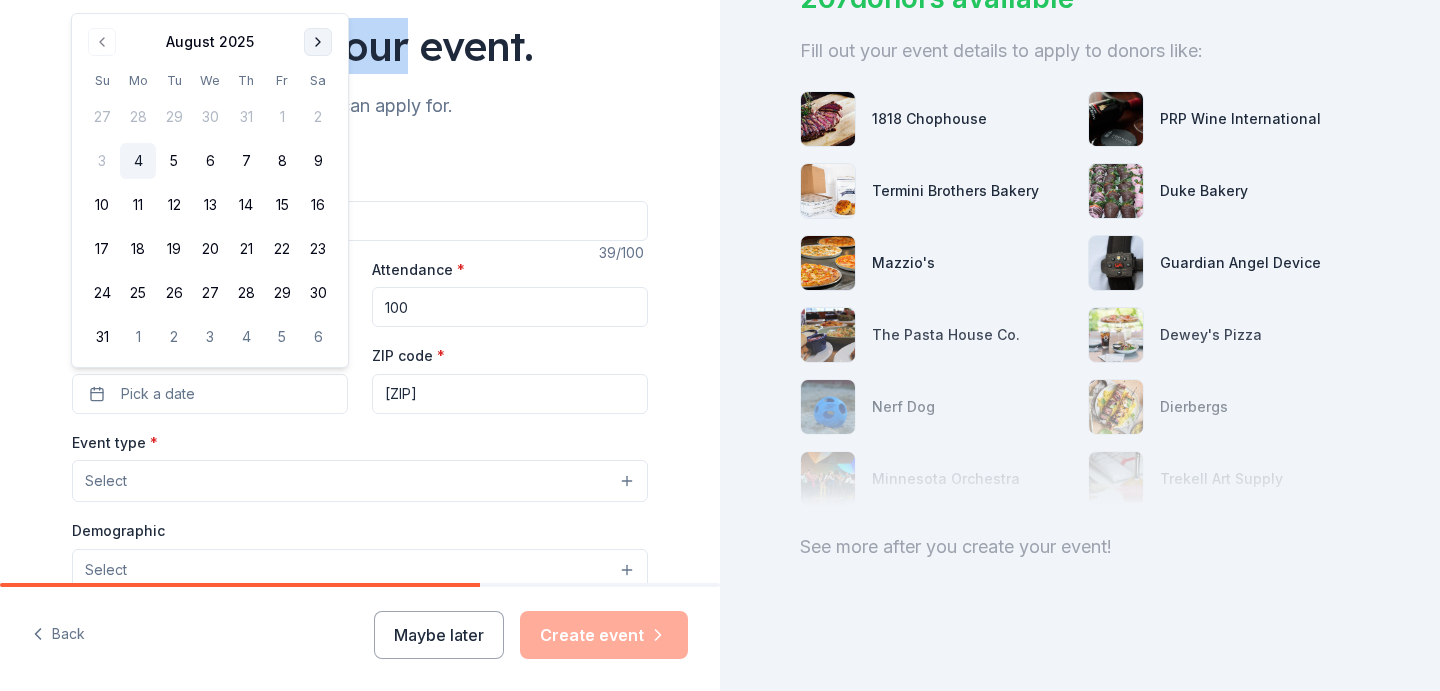 click at bounding box center [318, 42] 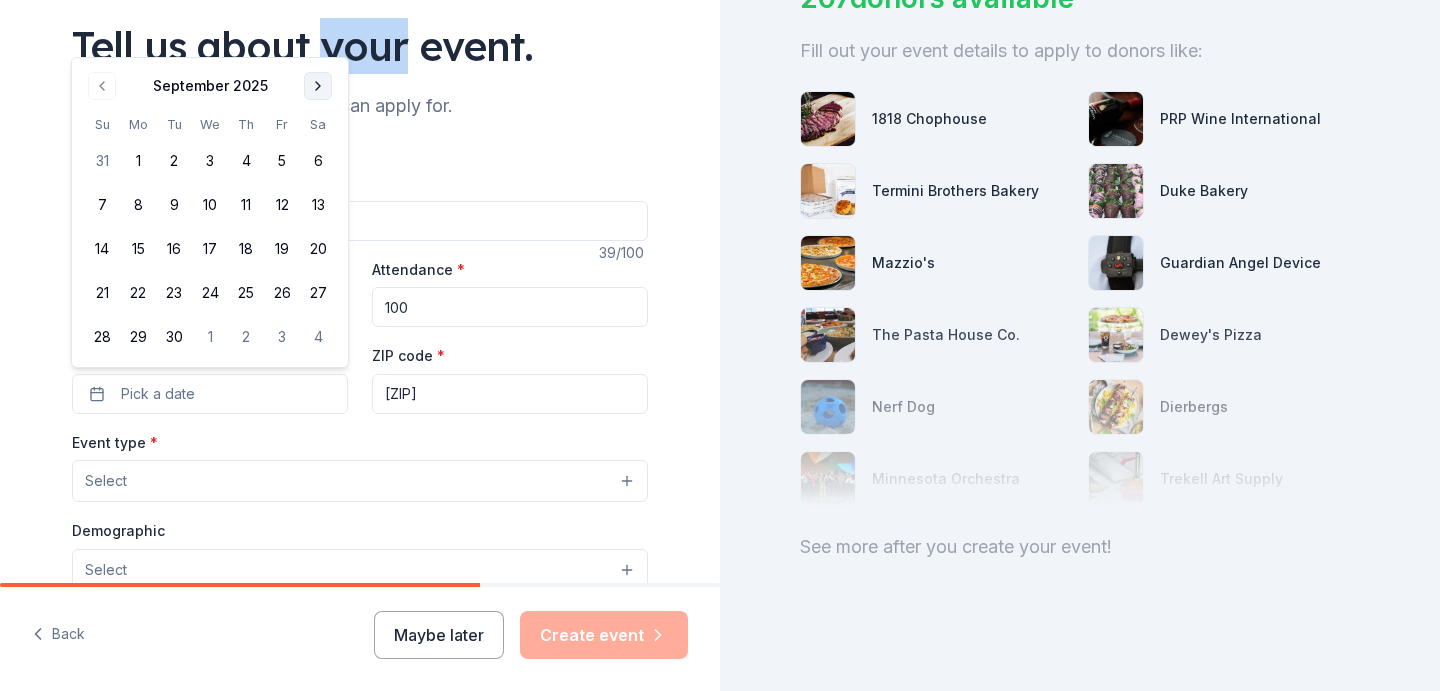click at bounding box center [318, 86] 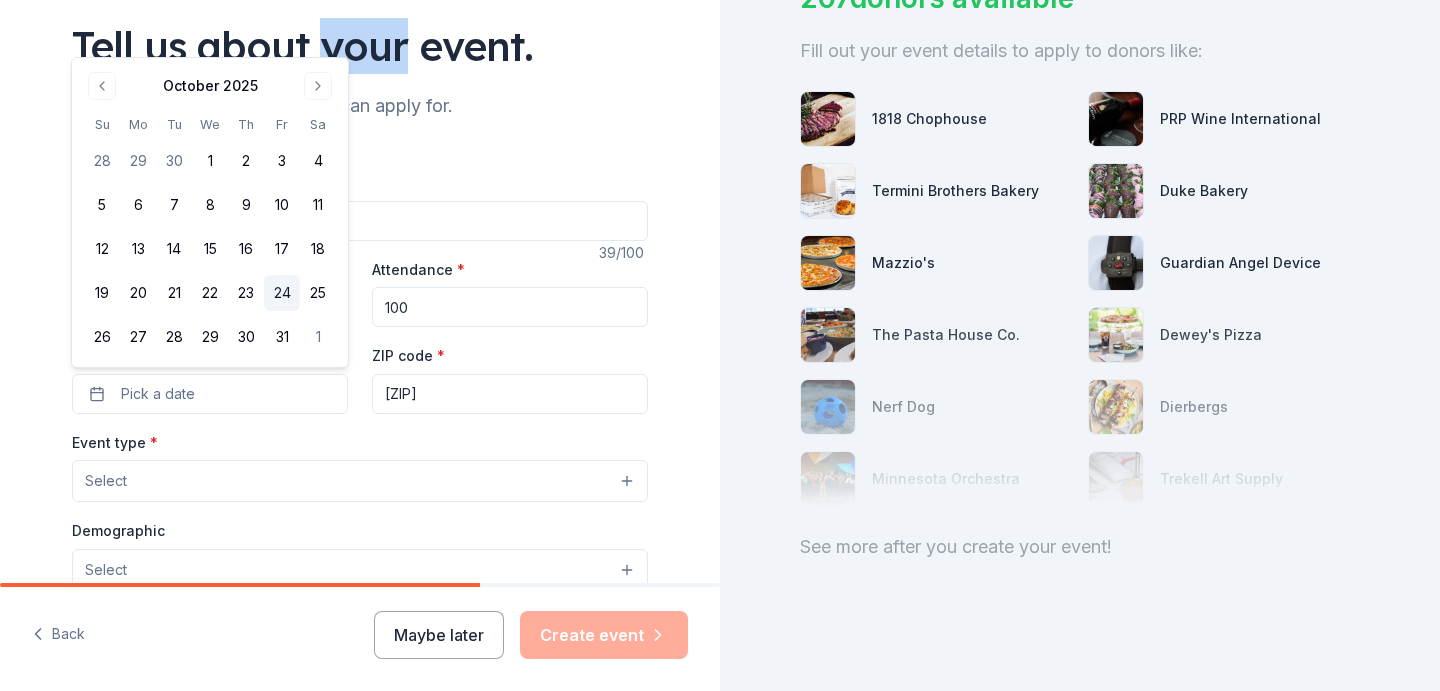 click on "24" at bounding box center (282, 293) 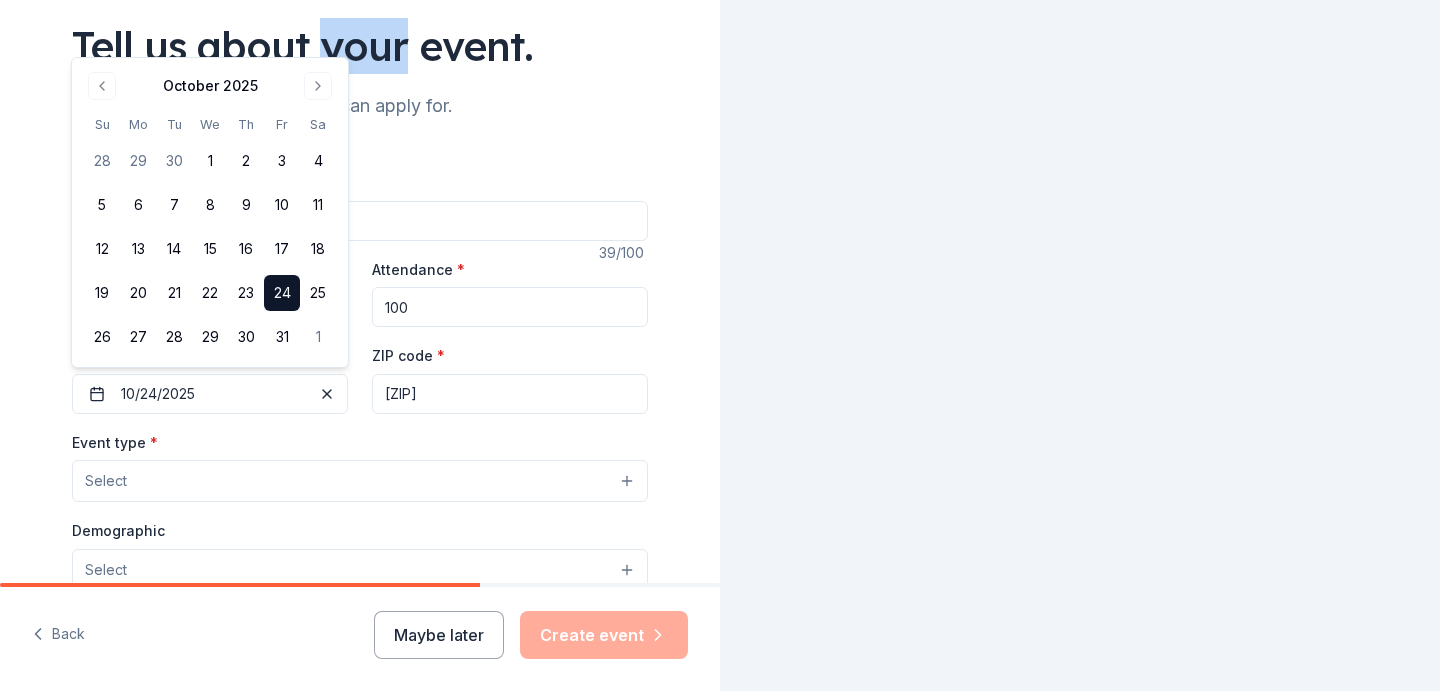 scroll, scrollTop: 0, scrollLeft: 0, axis: both 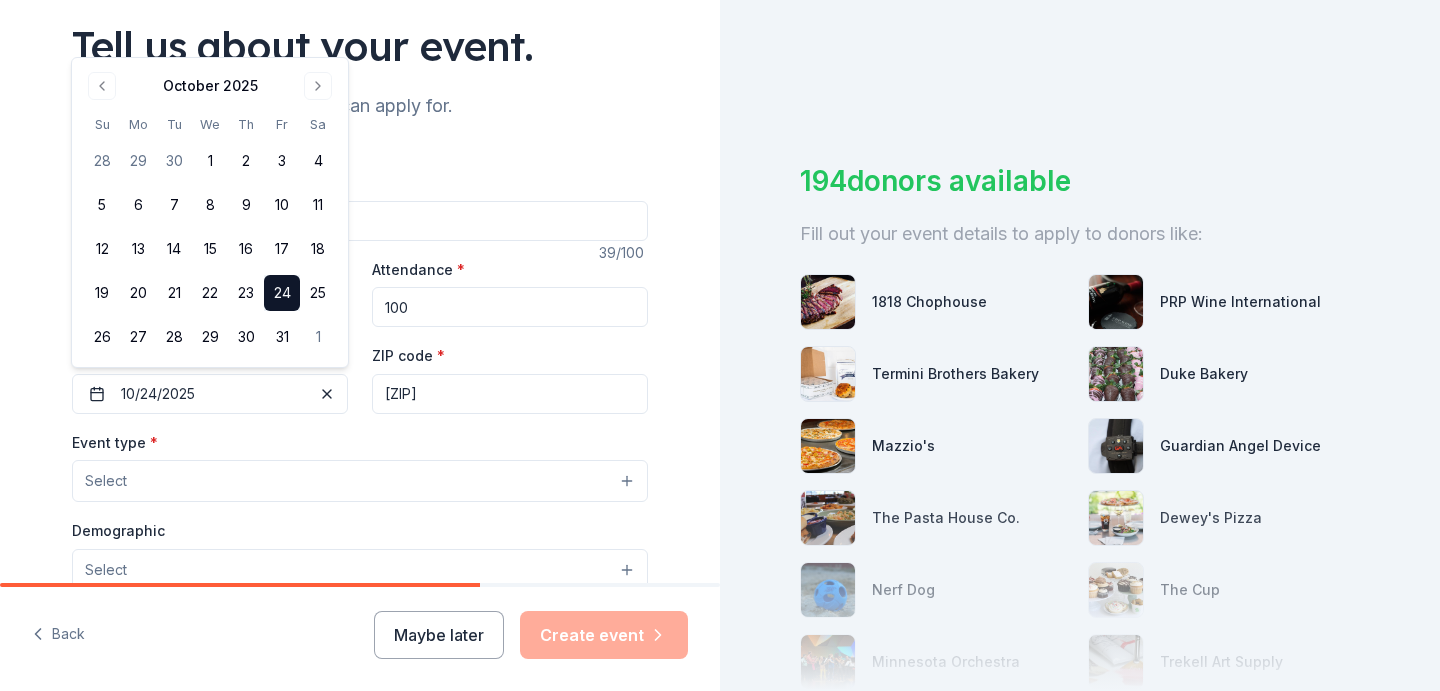 click on "Event type * Select" at bounding box center (360, 466) 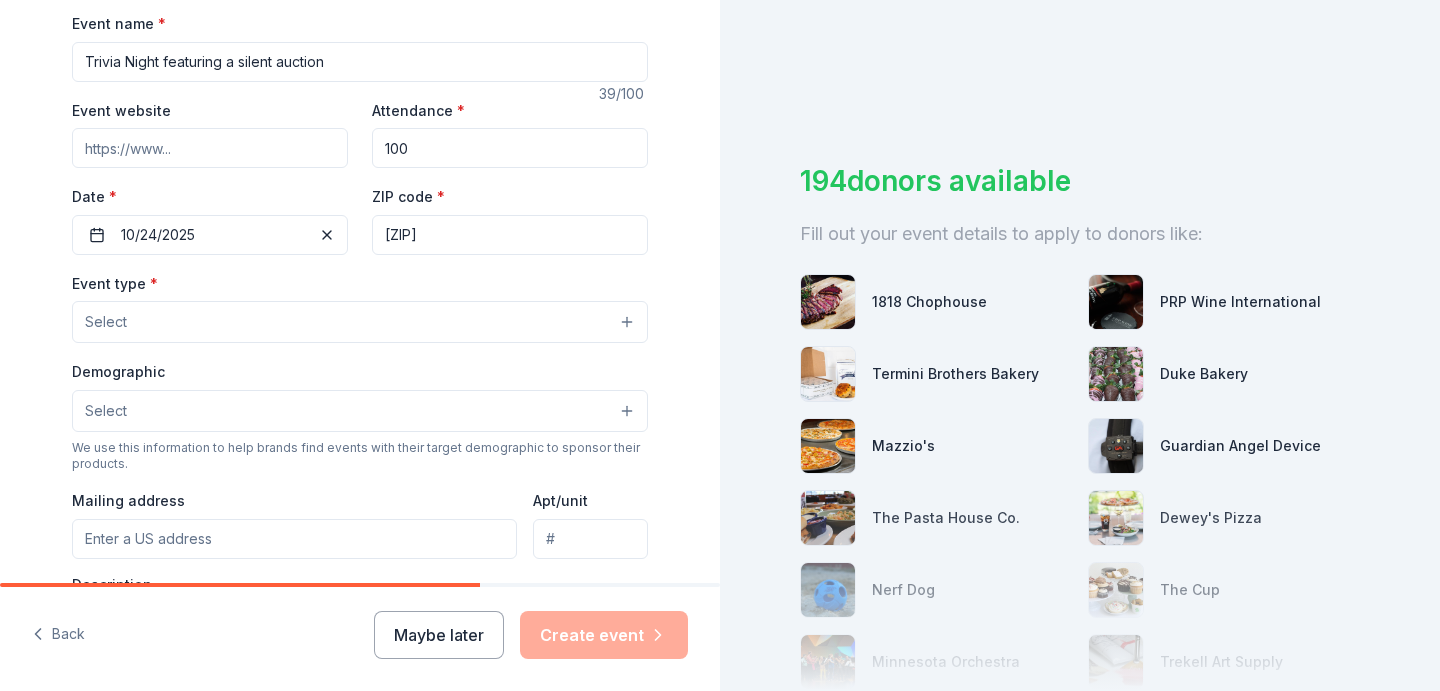 scroll, scrollTop: 302, scrollLeft: 0, axis: vertical 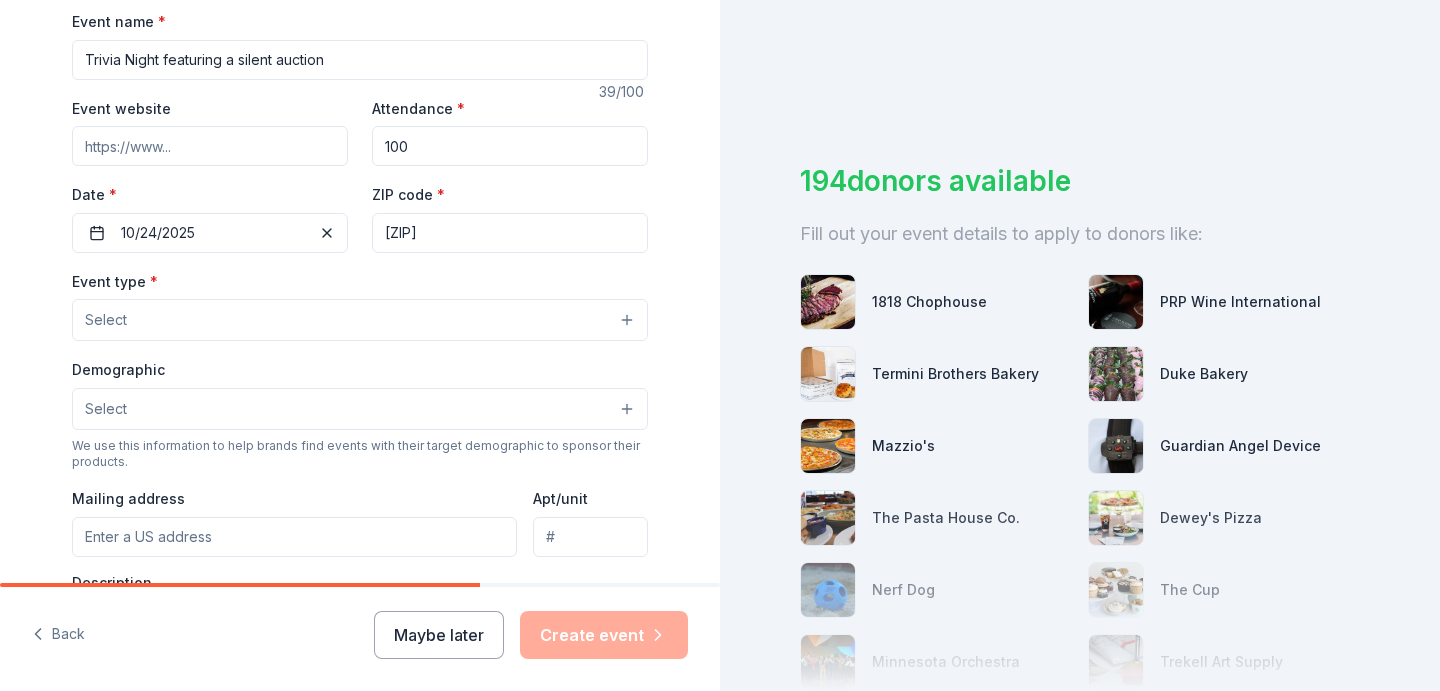 click on "Select" at bounding box center [360, 320] 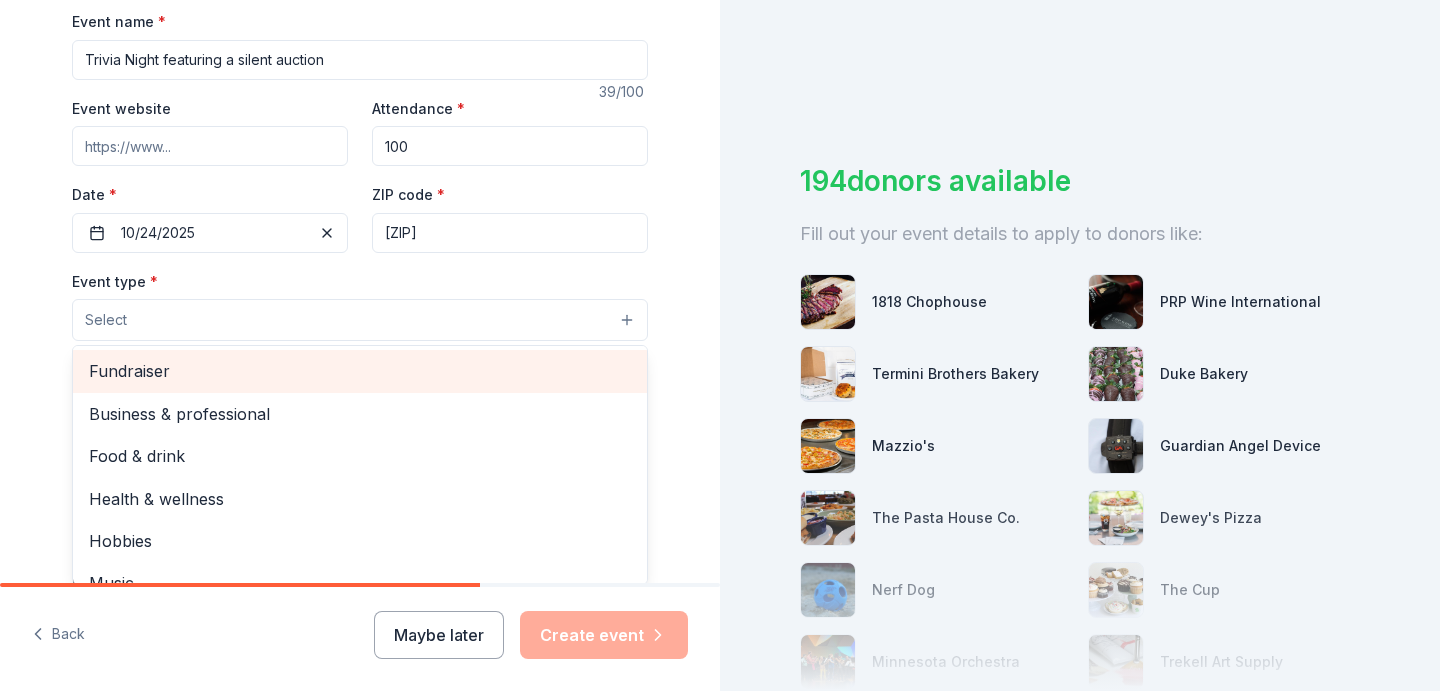 click on "Fundraiser" at bounding box center [360, 371] 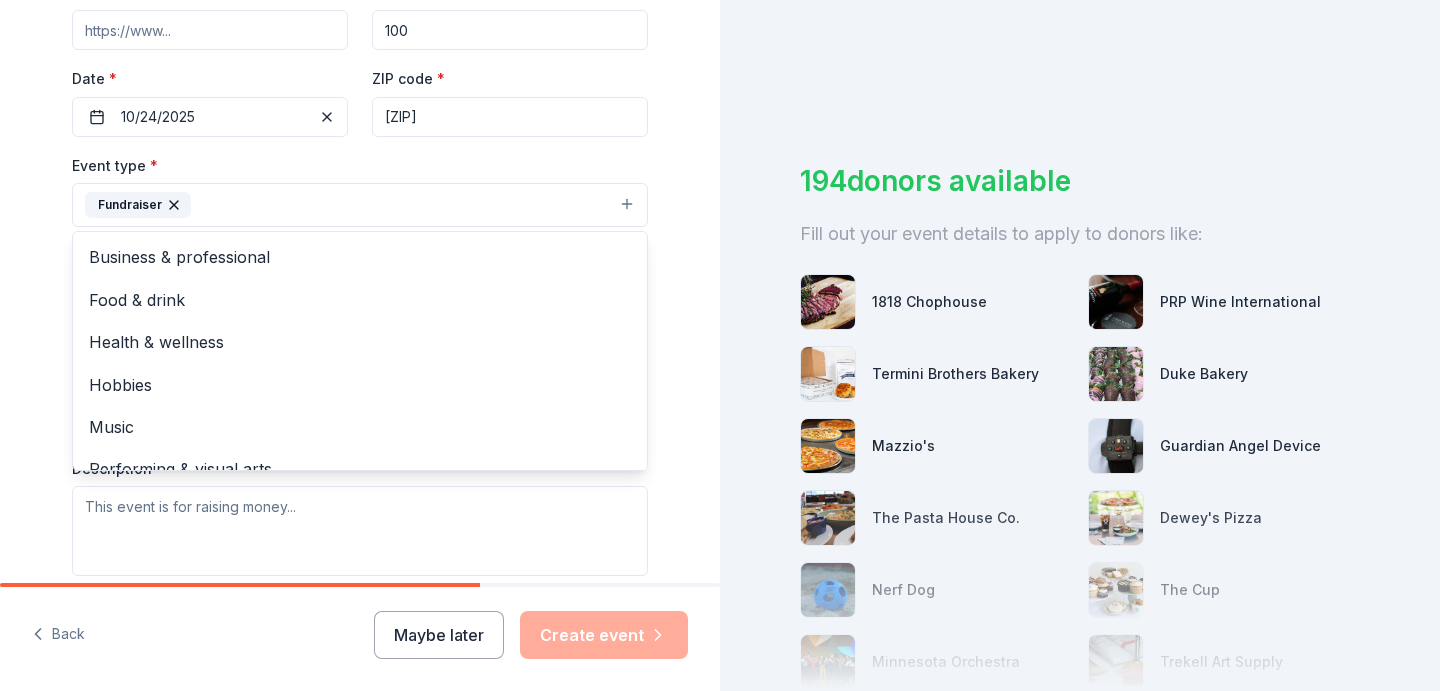 scroll, scrollTop: 419, scrollLeft: 0, axis: vertical 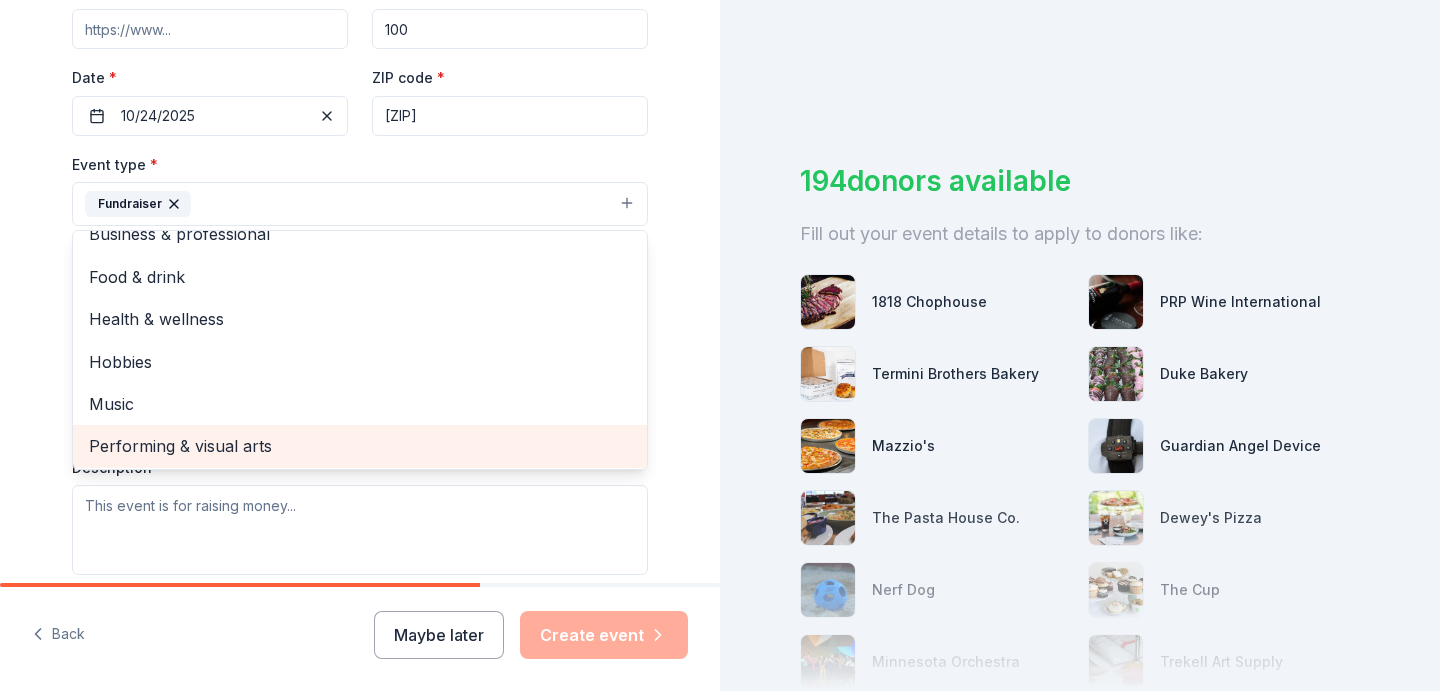 click on "Tell us about your event. We'll find in-kind donations you can apply for. Event name * Trivia Night featuring a silent auction 39 /100 Event website Attendance * 100 Date * 10/24/2025 ZIP code * 62034 Event type * Fundraiser Business & professional Food & drink Health & wellness Hobbies Music Performing & visual arts Demographic Select We use this information to help brands find events with their target demographic to sponsor their products. Mailing address Apt/unit Description What are you looking for? * Auction & raffle Meals Snacks Desserts Alcohol Beverages Send me reminders Email me reminders of donor application deadlines Recurring event" at bounding box center [360, 247] 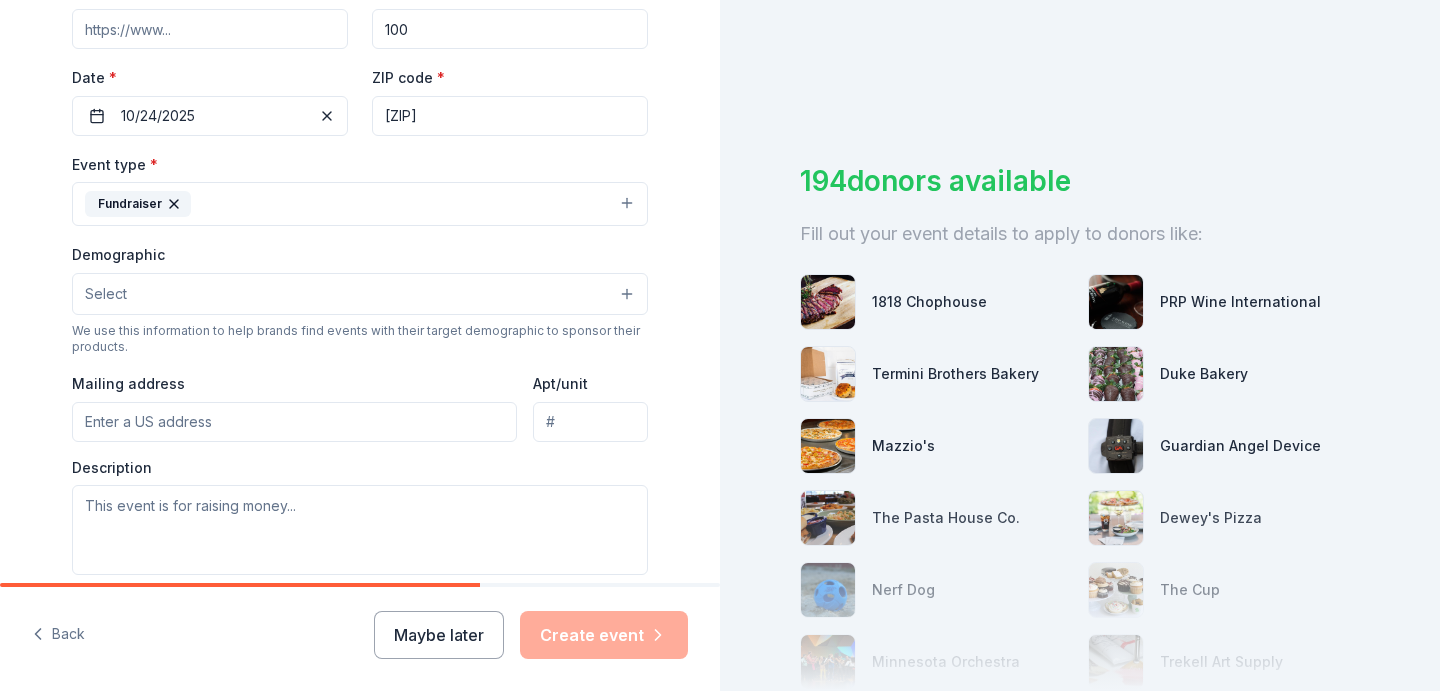 click on "Select" at bounding box center [360, 294] 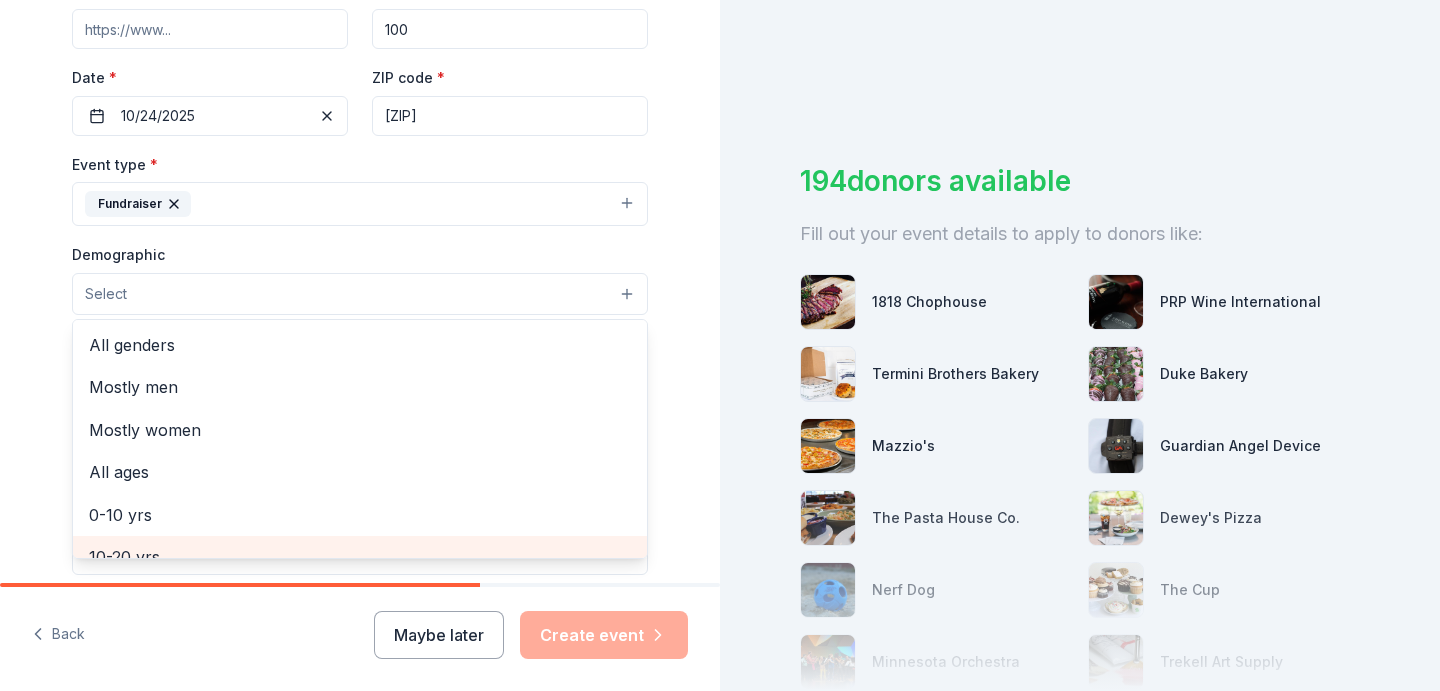 scroll, scrollTop: 0, scrollLeft: 0, axis: both 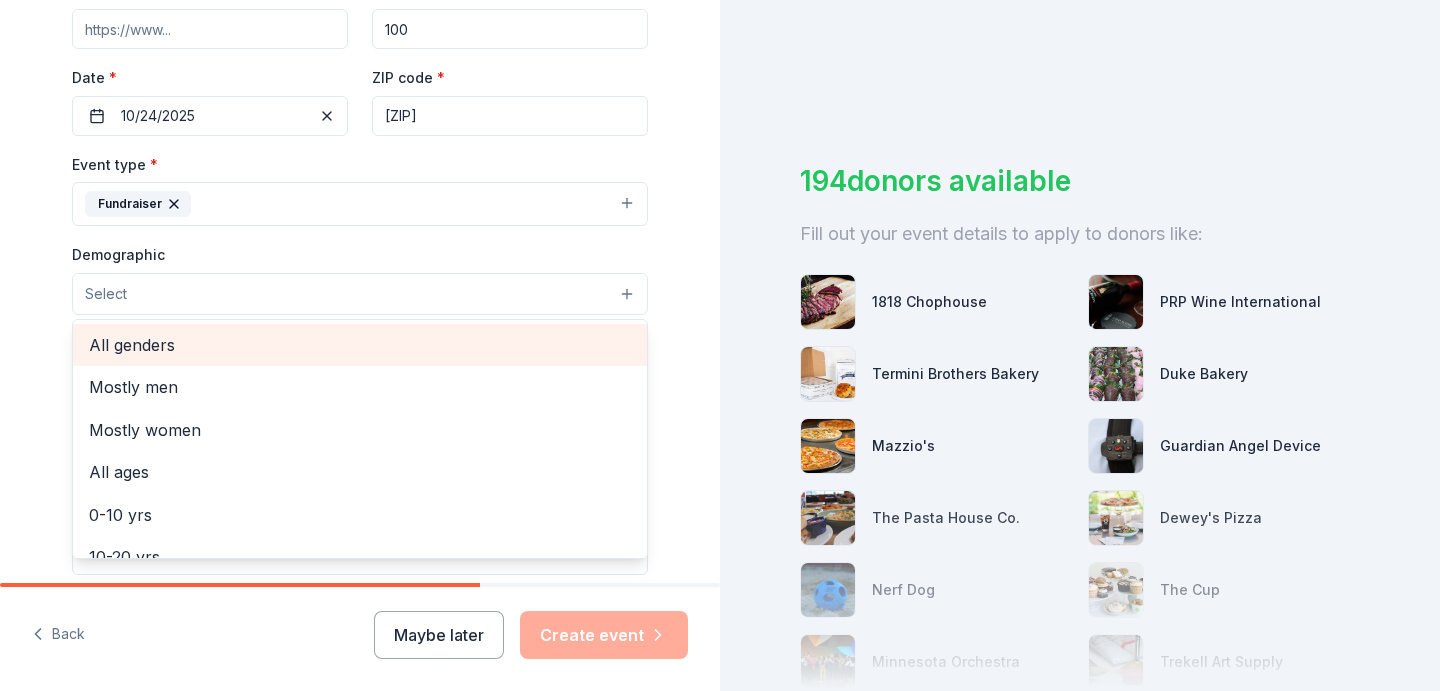 click on "All genders" at bounding box center [360, 345] 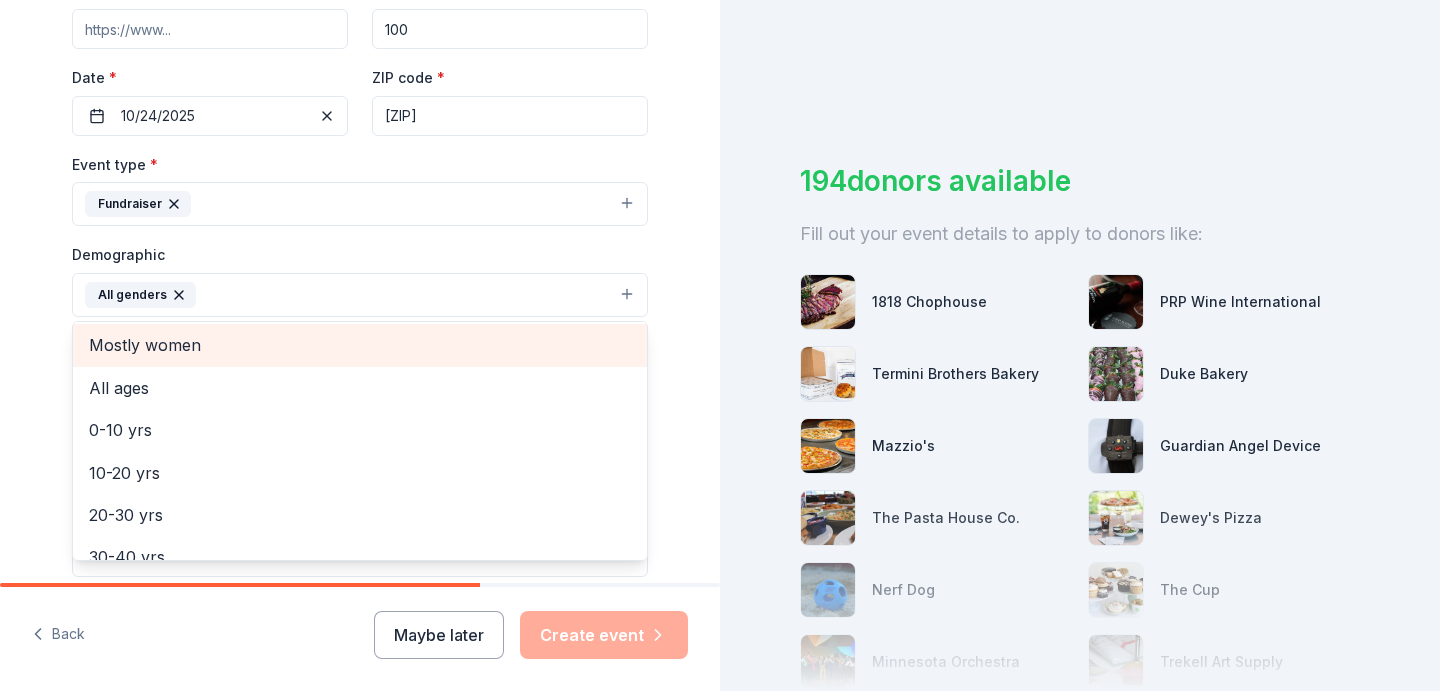 scroll, scrollTop: 43, scrollLeft: 0, axis: vertical 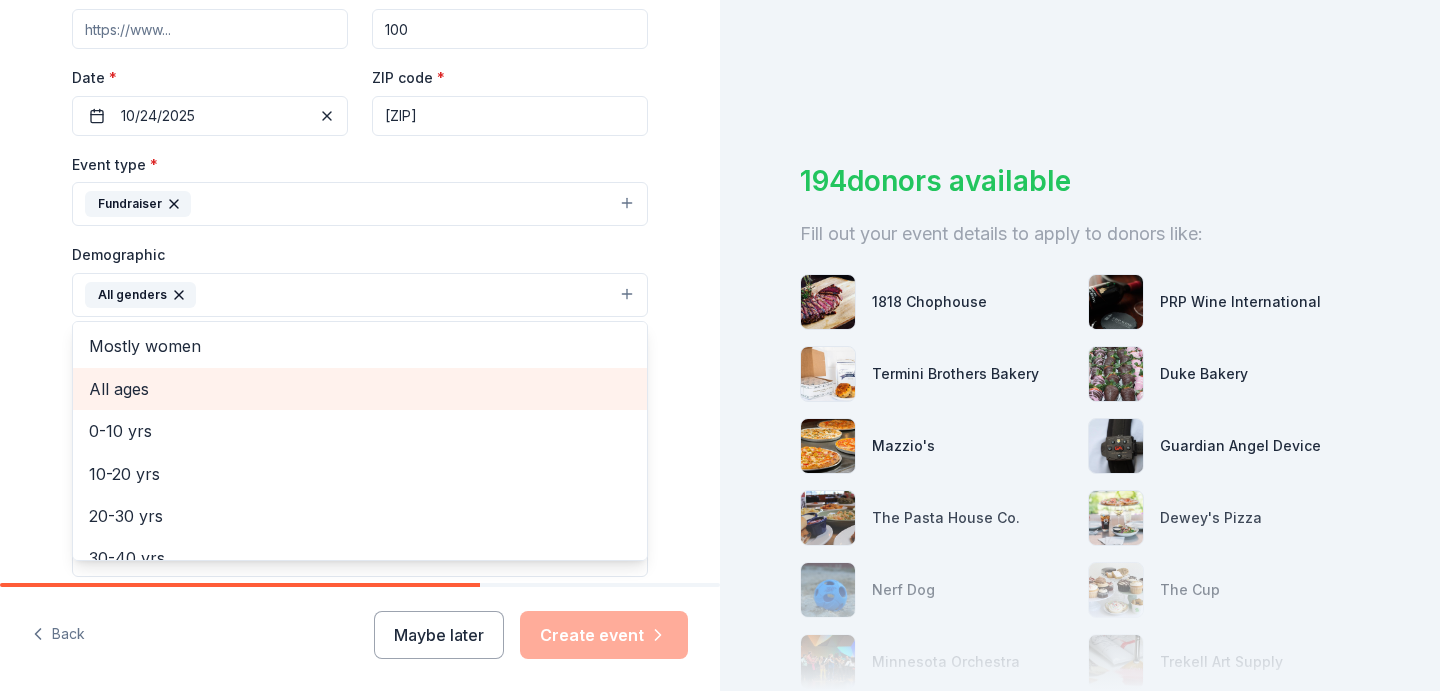 click on "All ages" at bounding box center [360, 389] 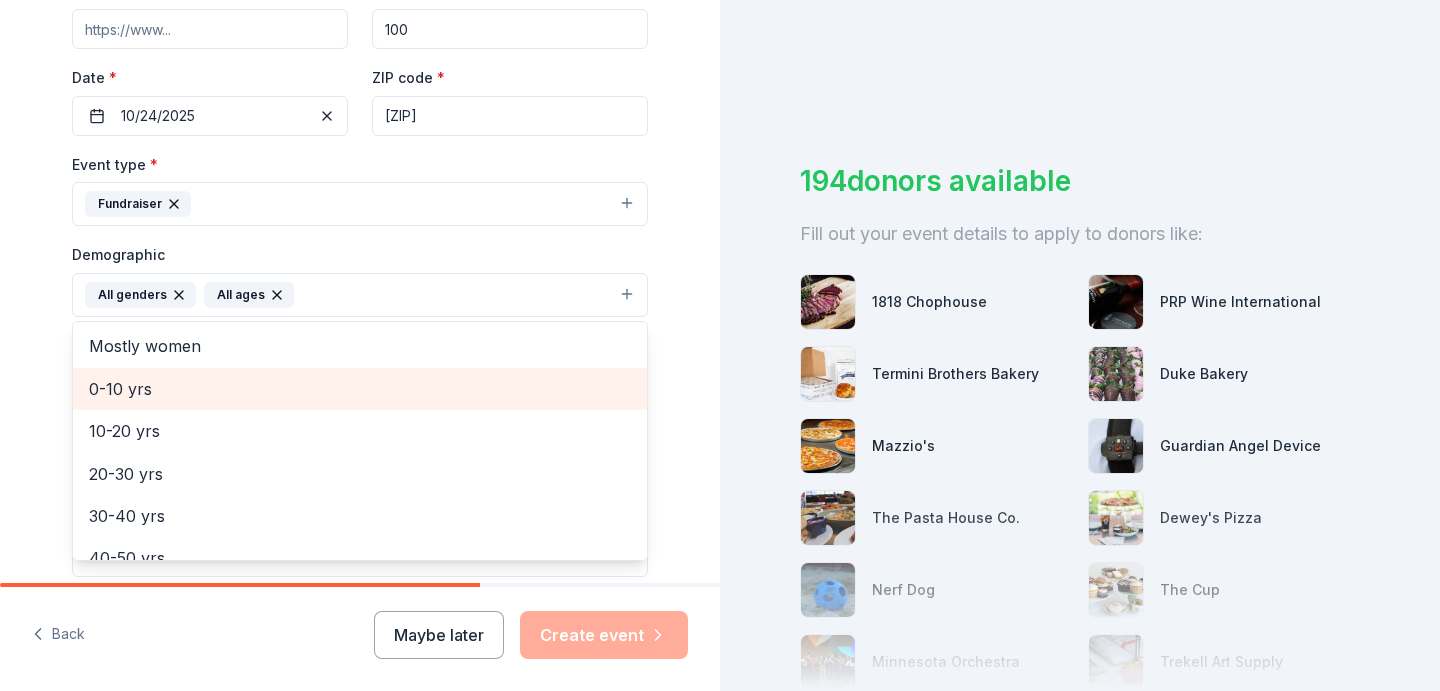 click on "Tell us about your event. We'll find in-kind donations you can apply for. Event name * Trivia Night featuring a silent auction 39 /100 Event website Attendance * 100 Date * 10/24/2025 ZIP code * 62034 Event type * Fundraiser Demographic All genders All ages Mostly men Mostly women 0-10 yrs 10-20 yrs 20-30 yrs 30-40 yrs 40-50 yrs 50-60 yrs 60-70 yrs 70-80 yrs 80+ yrs We use this information to help brands find events with their target demographic to sponsor their products. Mailing address Apt/unit Description What are you looking for? * Auction & raffle Meals Snacks Desserts Alcohol Beverages Send me reminders Email me reminders of donor application deadlines Recurring event" at bounding box center (360, 248) 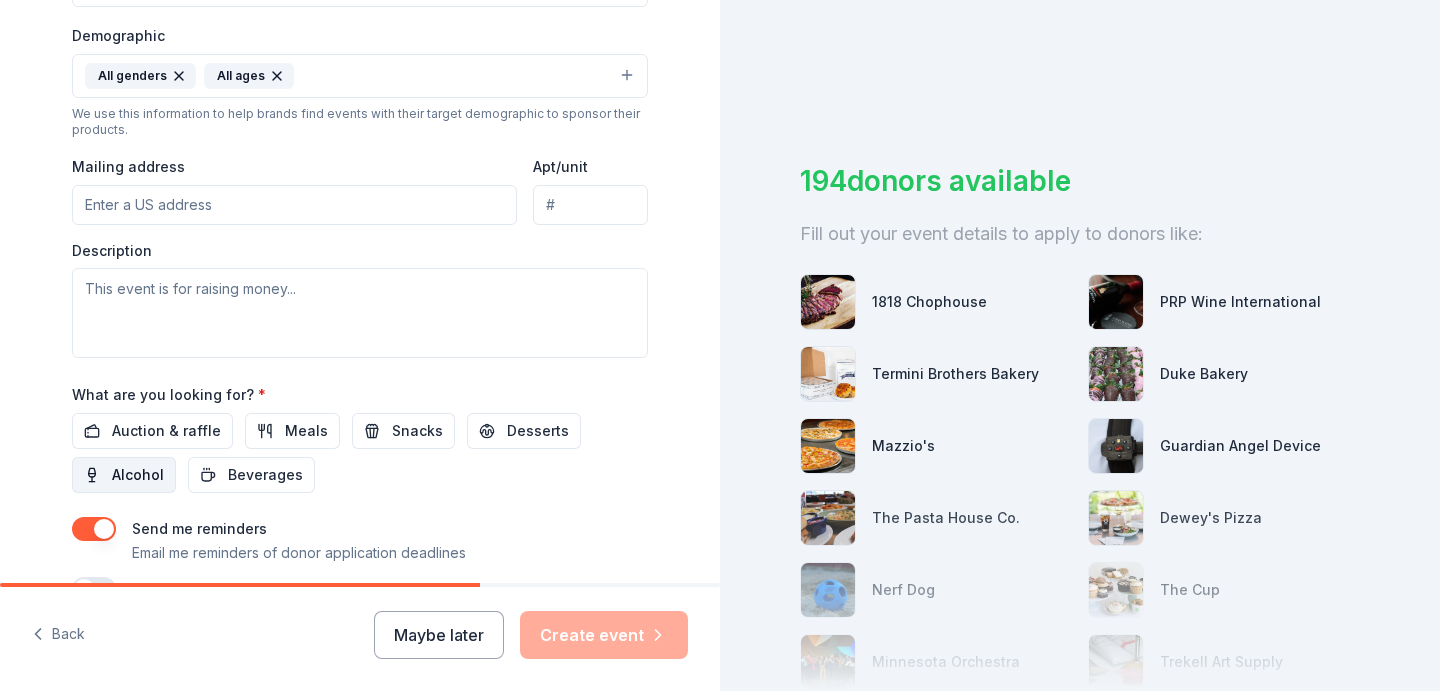 scroll, scrollTop: 538, scrollLeft: 0, axis: vertical 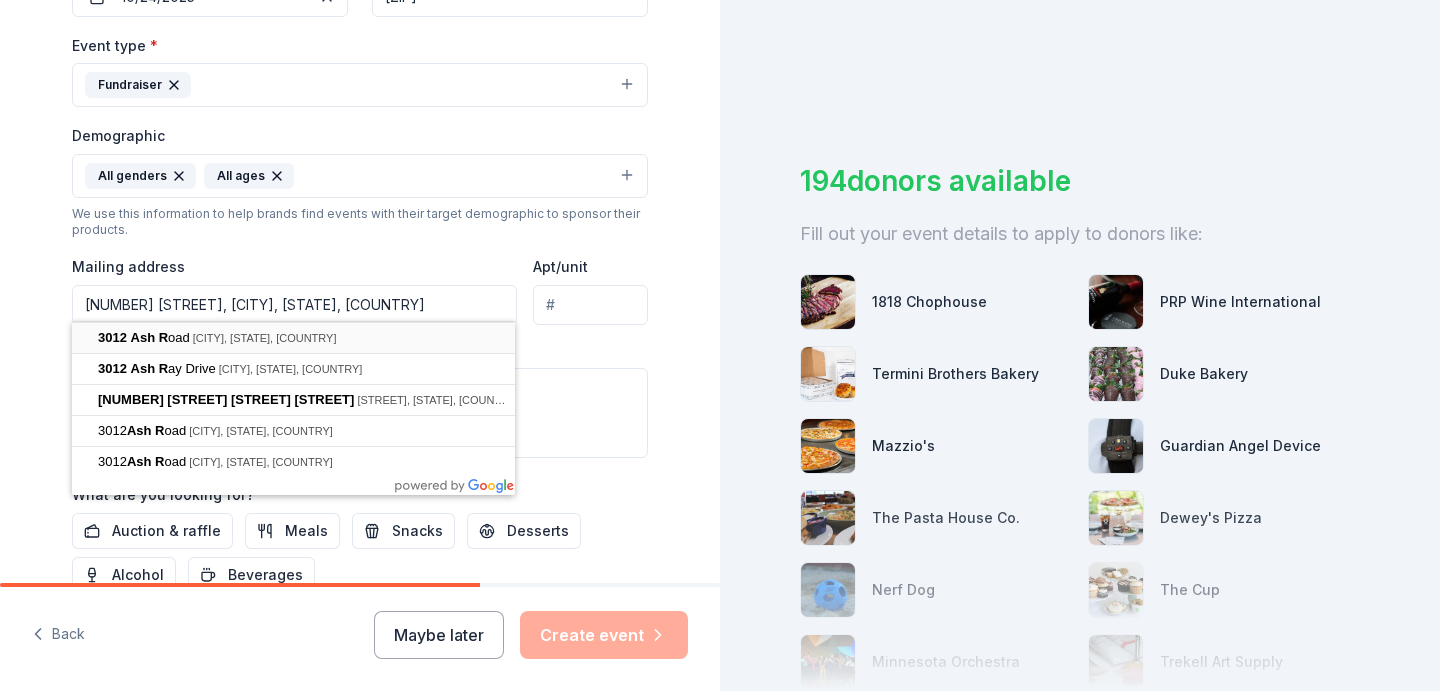 type on "3012 Ash Road, Glen Carbon, IL, 62034" 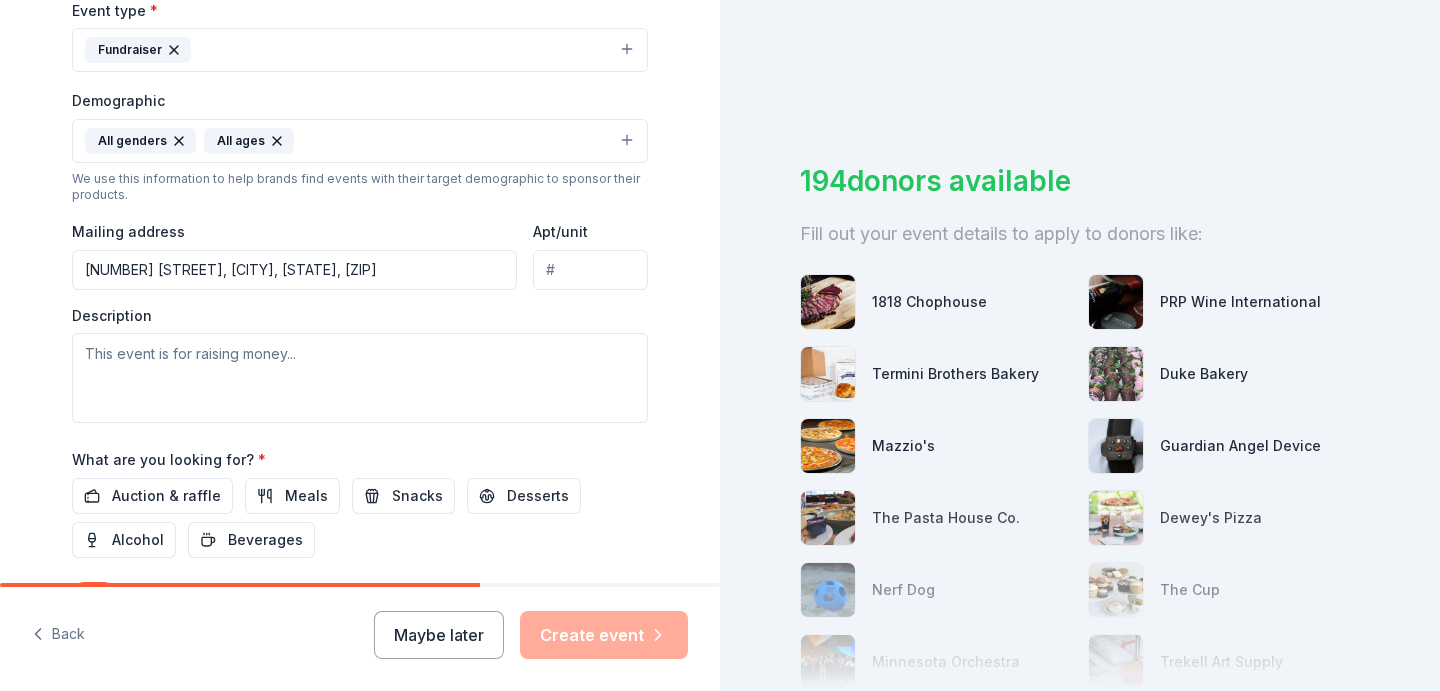scroll, scrollTop: 580, scrollLeft: 0, axis: vertical 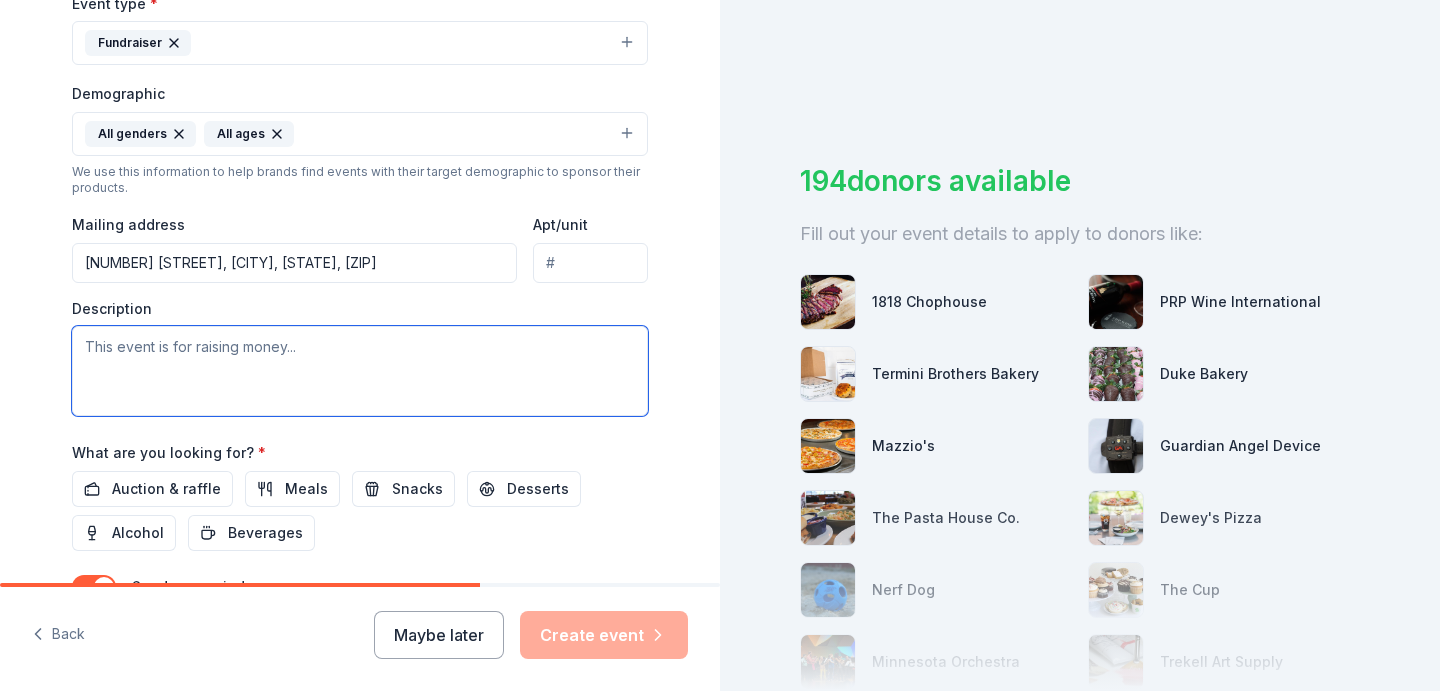 click at bounding box center [360, 371] 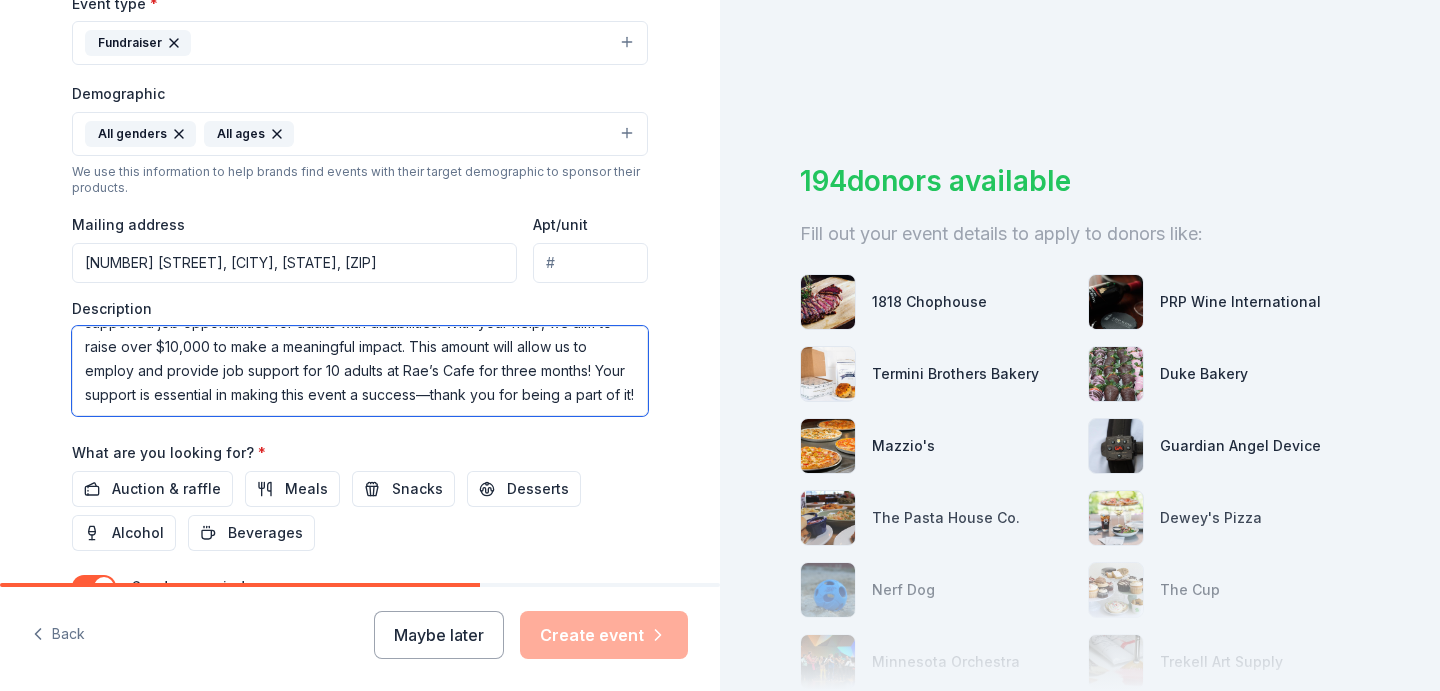 scroll, scrollTop: 96, scrollLeft: 0, axis: vertical 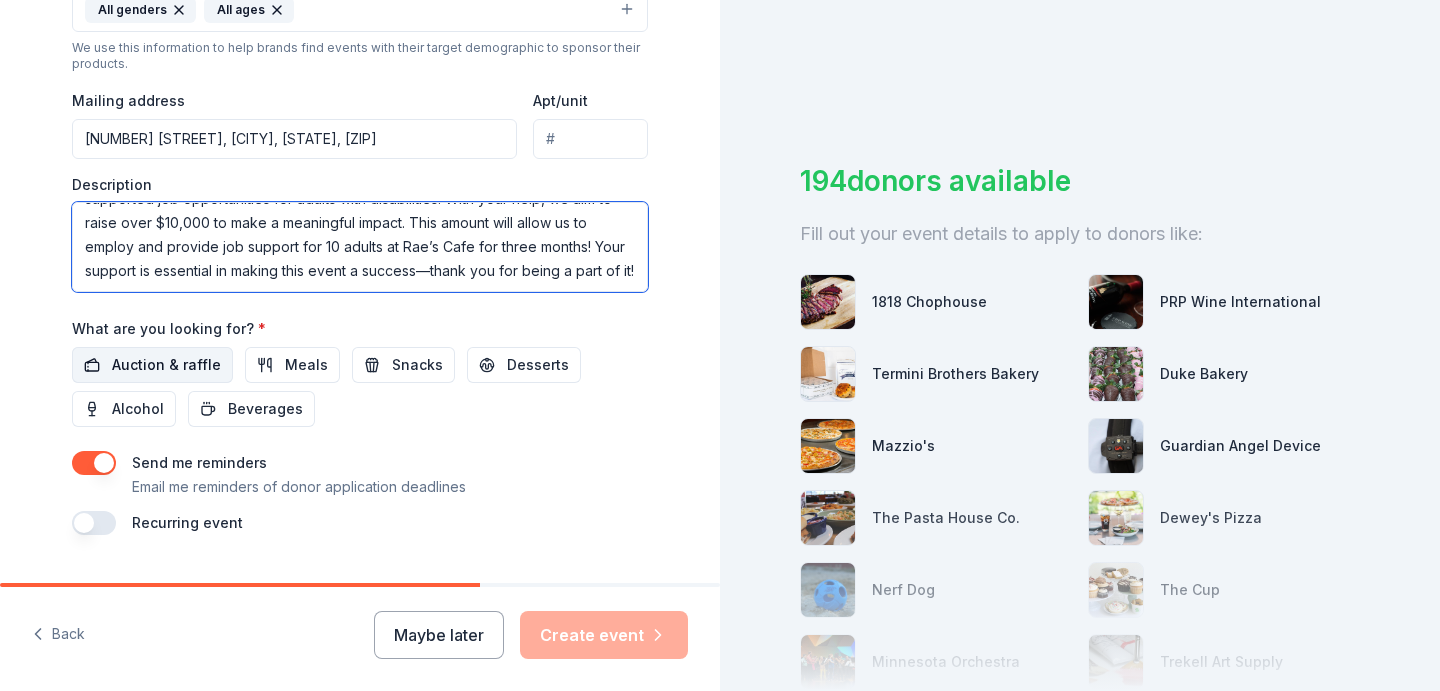 type on "We are hosting a Trivia Night fundraiser that features a silent auction on [DATE], with all proceeds going directly toward fulfilling our mission of providing supported job opportunities for adults with disabilities. With your help, we aim to raise over $10,000 to make a meaningful impact. This amount will allow us to employ and provide job support for 10 adults at [BUSINESS_NAME] for three months! Your support is essential in making this event a success—thank you for being a part of it!" 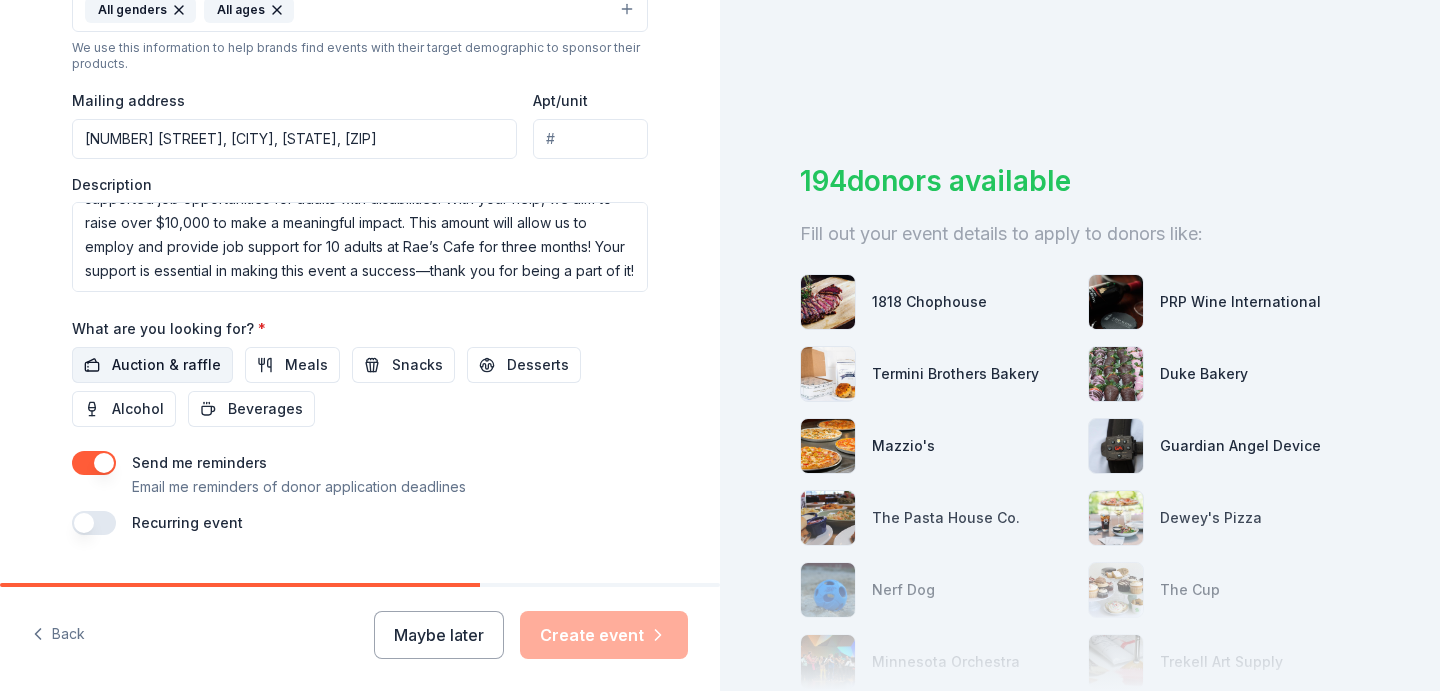 click on "Auction & raffle" at bounding box center (166, 365) 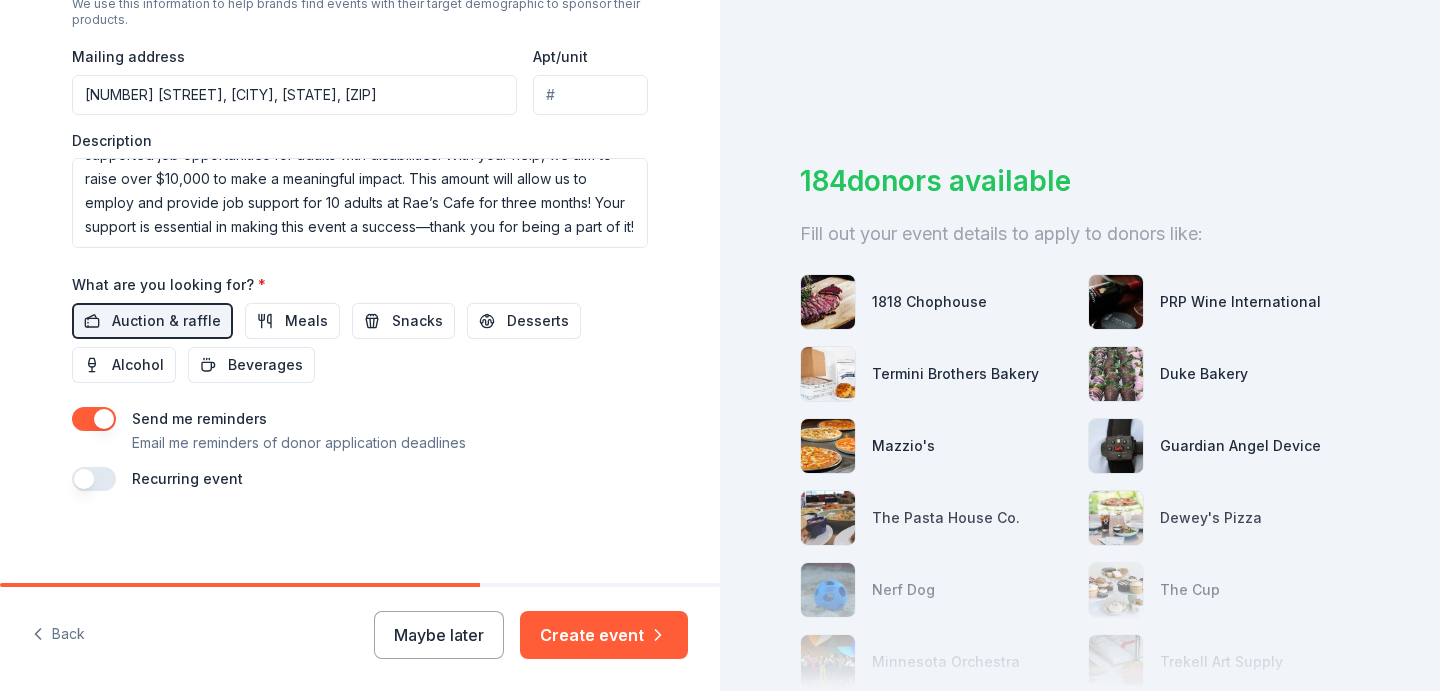 scroll, scrollTop: 747, scrollLeft: 0, axis: vertical 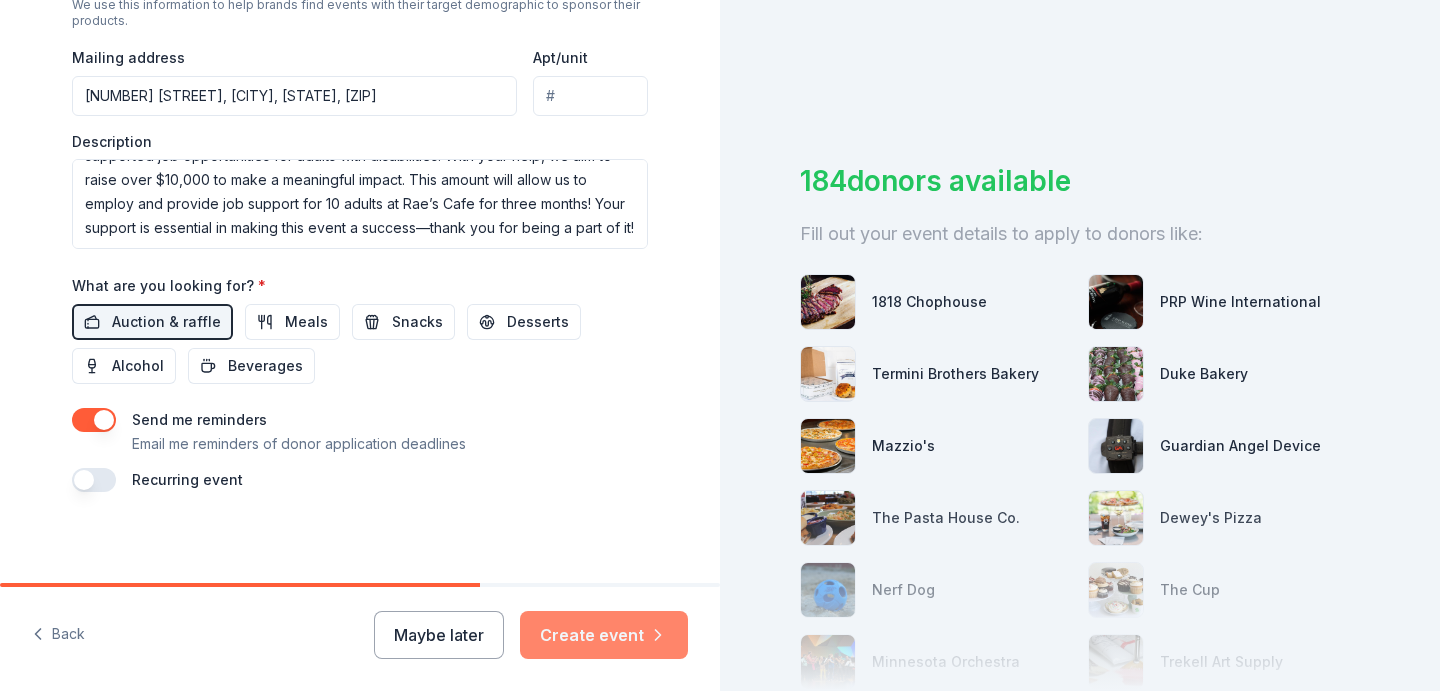 click on "Create event" at bounding box center [604, 635] 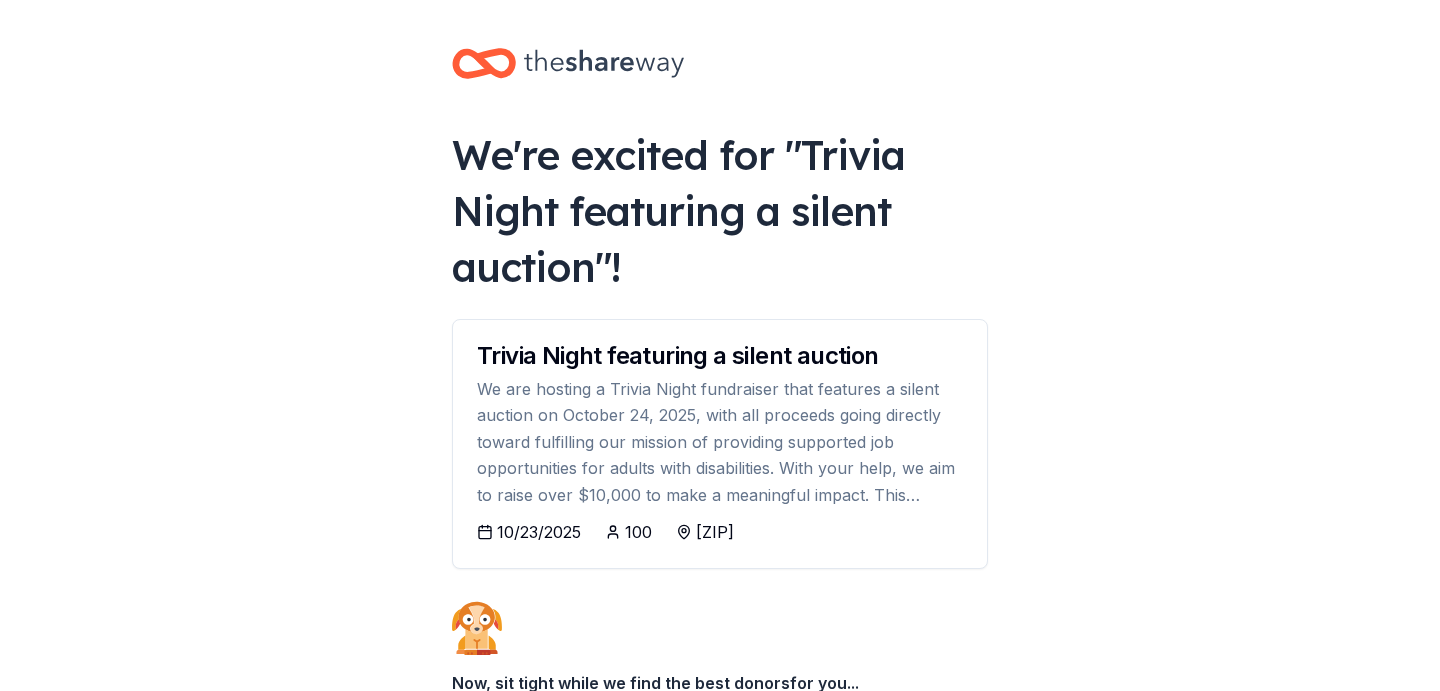 scroll, scrollTop: 0, scrollLeft: 0, axis: both 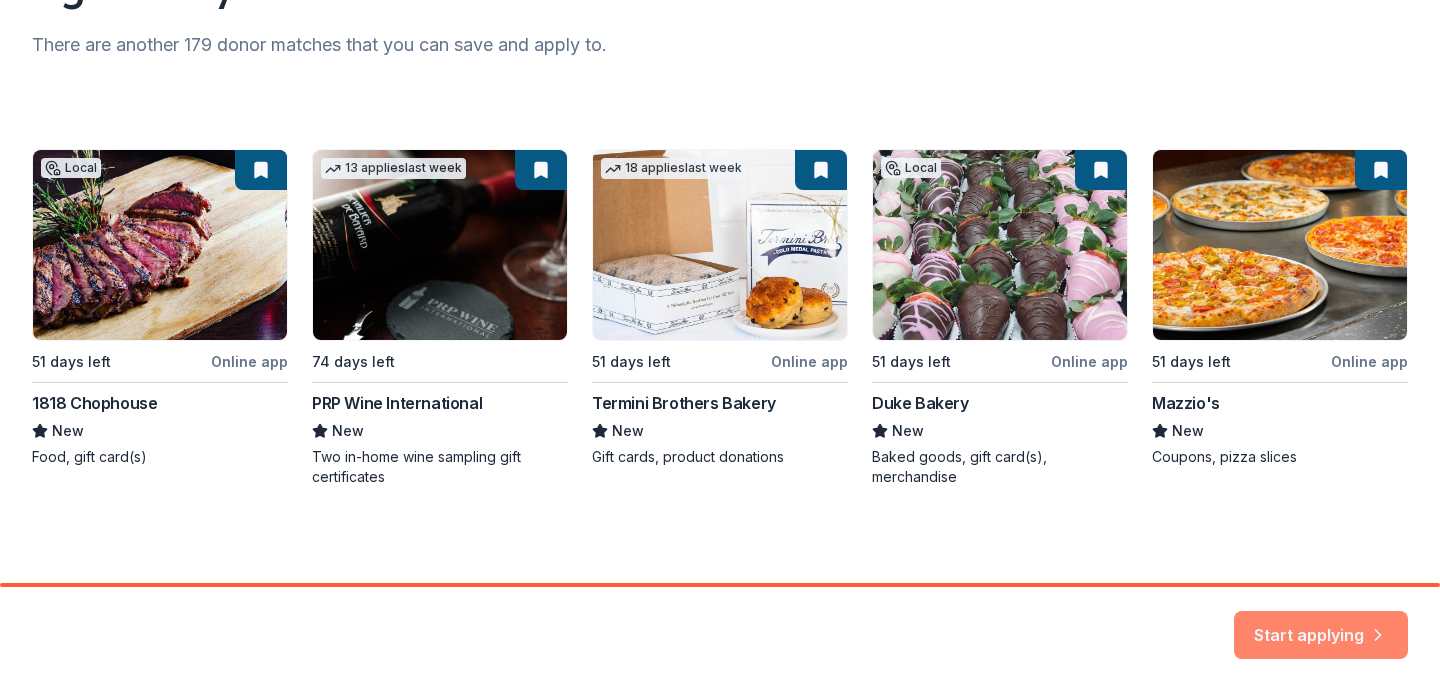 click on "Start applying" at bounding box center (1321, 623) 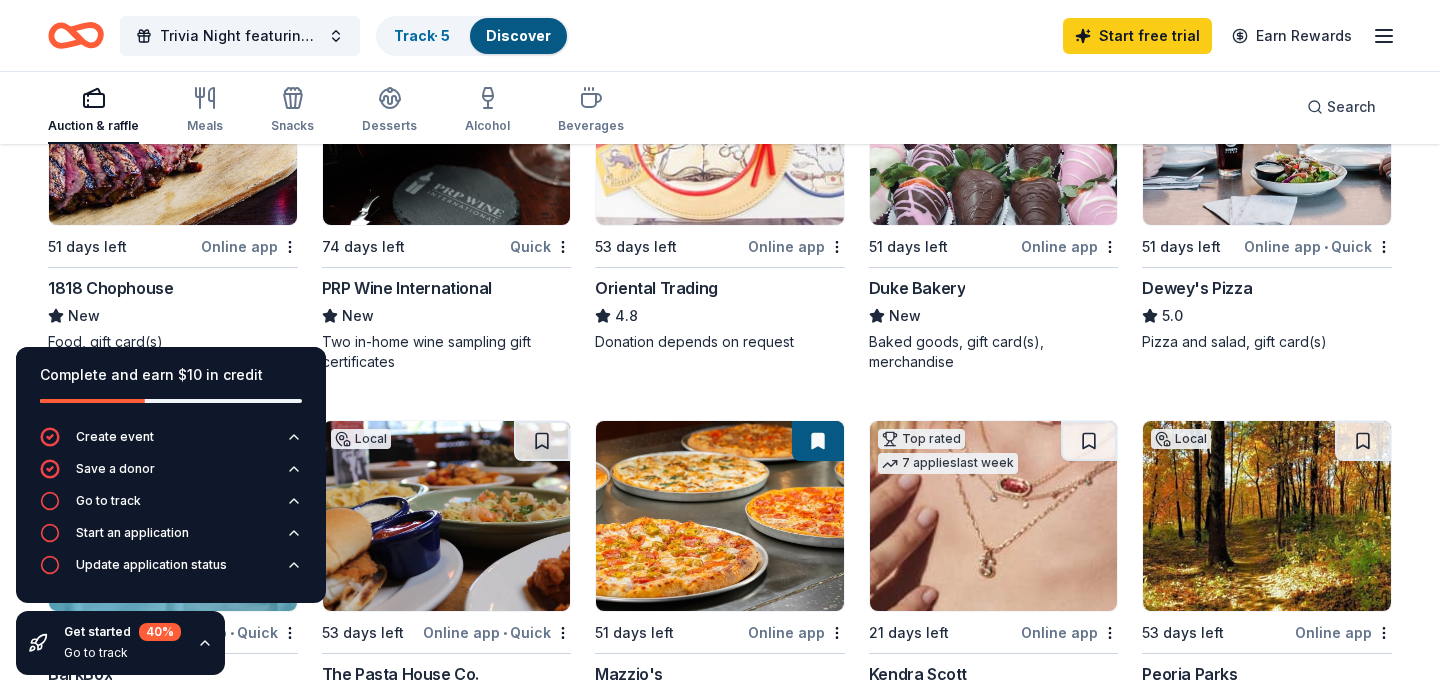 scroll, scrollTop: 334, scrollLeft: 0, axis: vertical 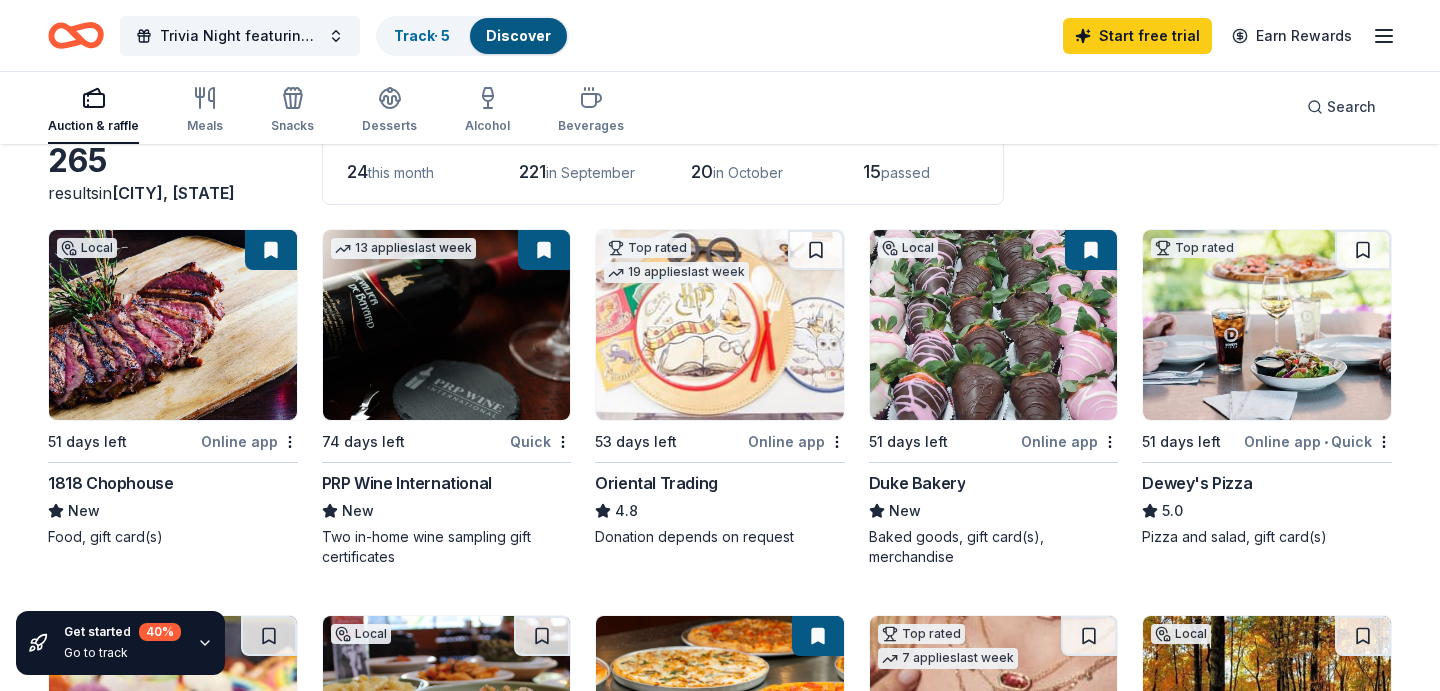 click at bounding box center (447, 325) 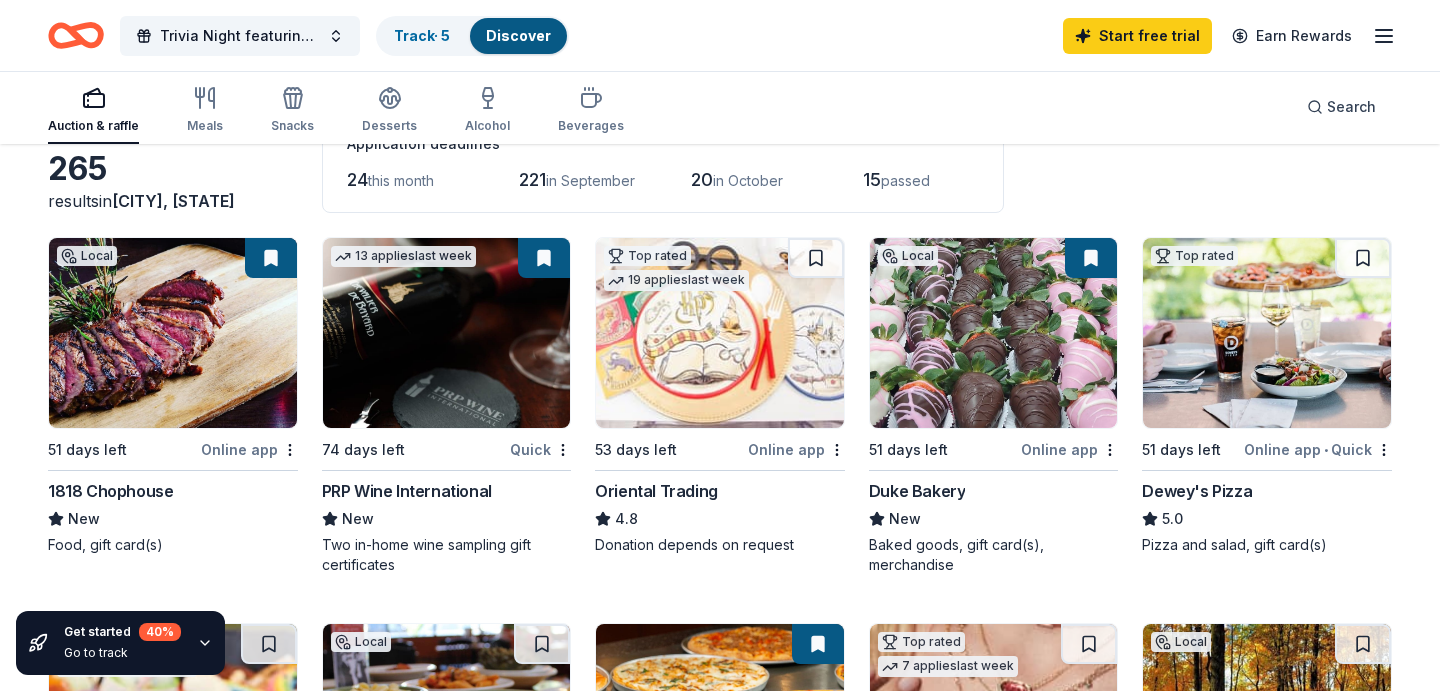 scroll, scrollTop: 130, scrollLeft: 0, axis: vertical 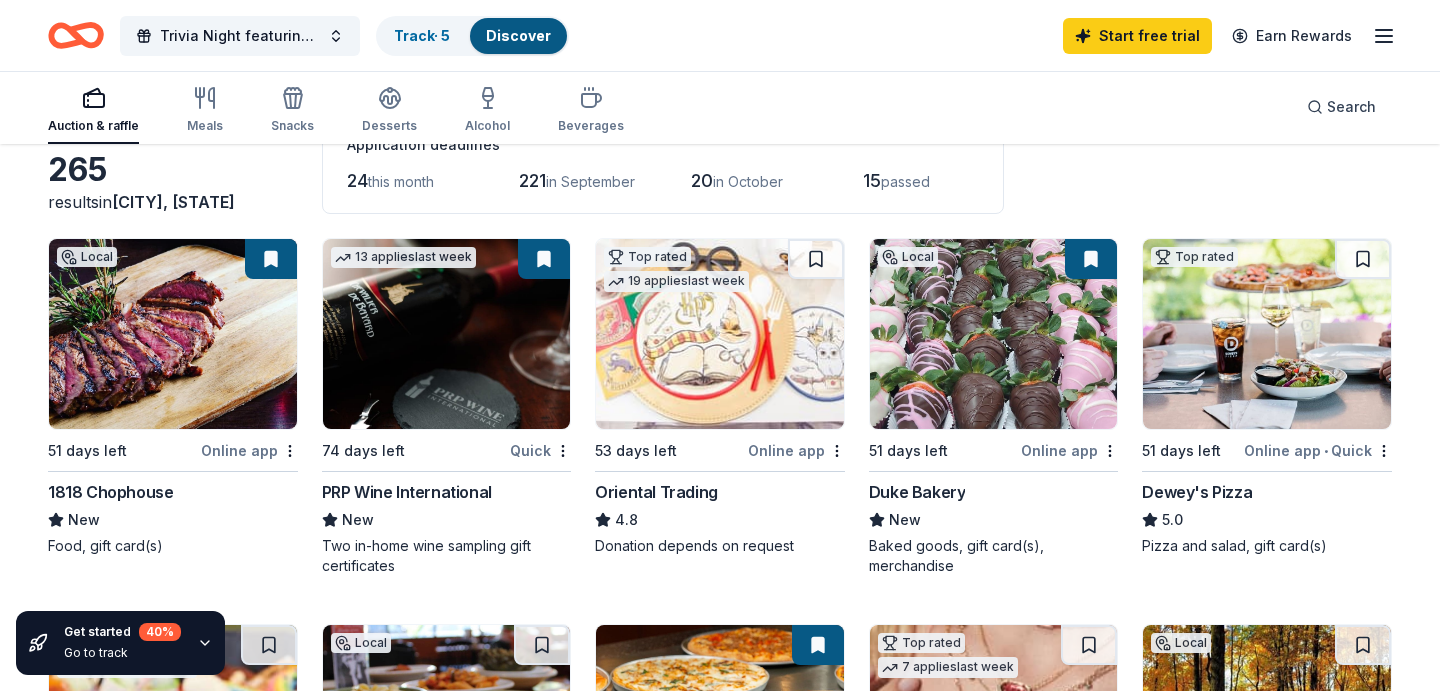 click at bounding box center (1267, 334) 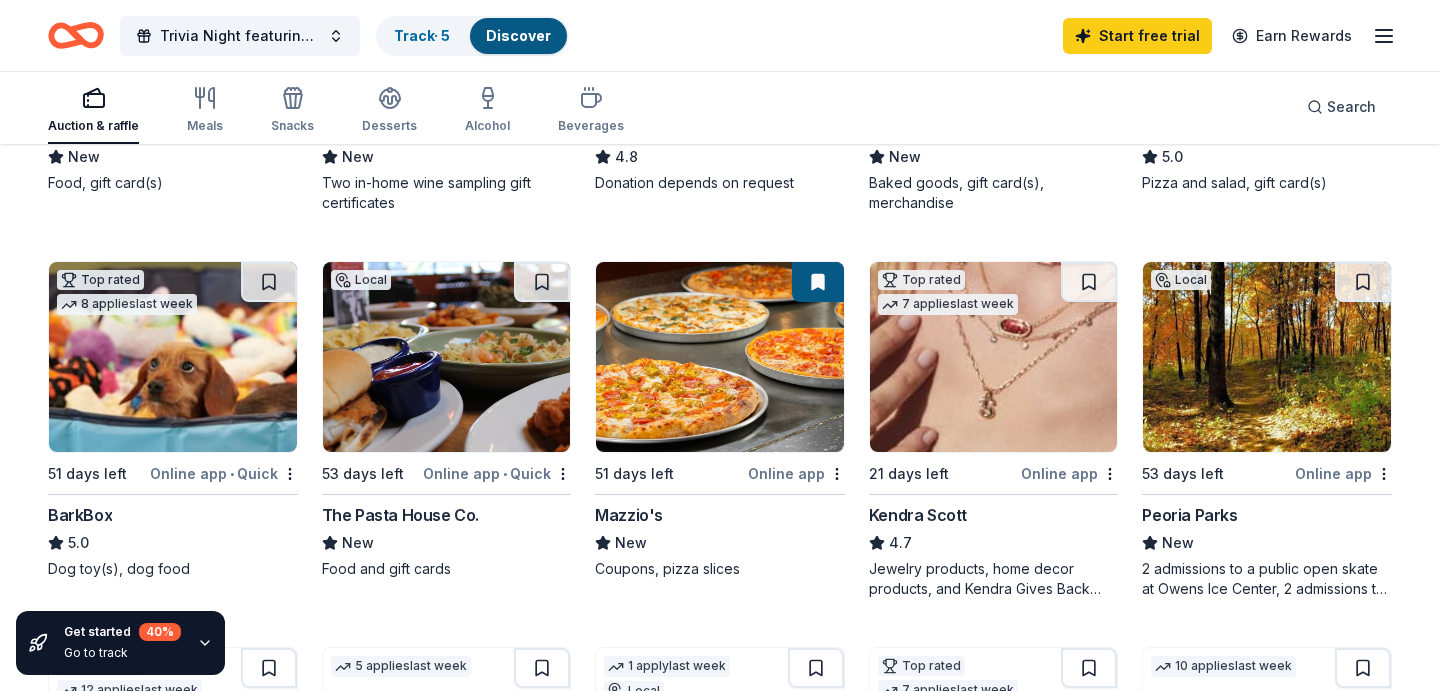 scroll, scrollTop: 521, scrollLeft: 0, axis: vertical 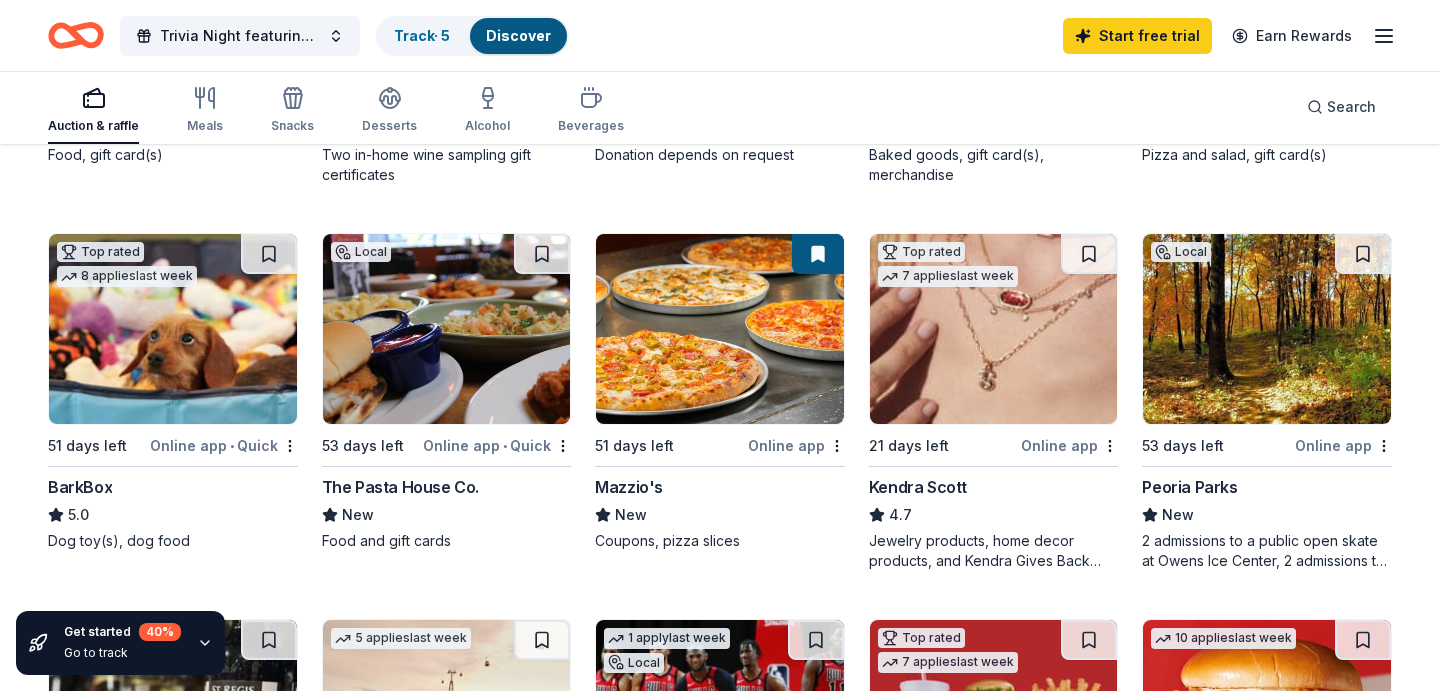 click at bounding box center [173, 329] 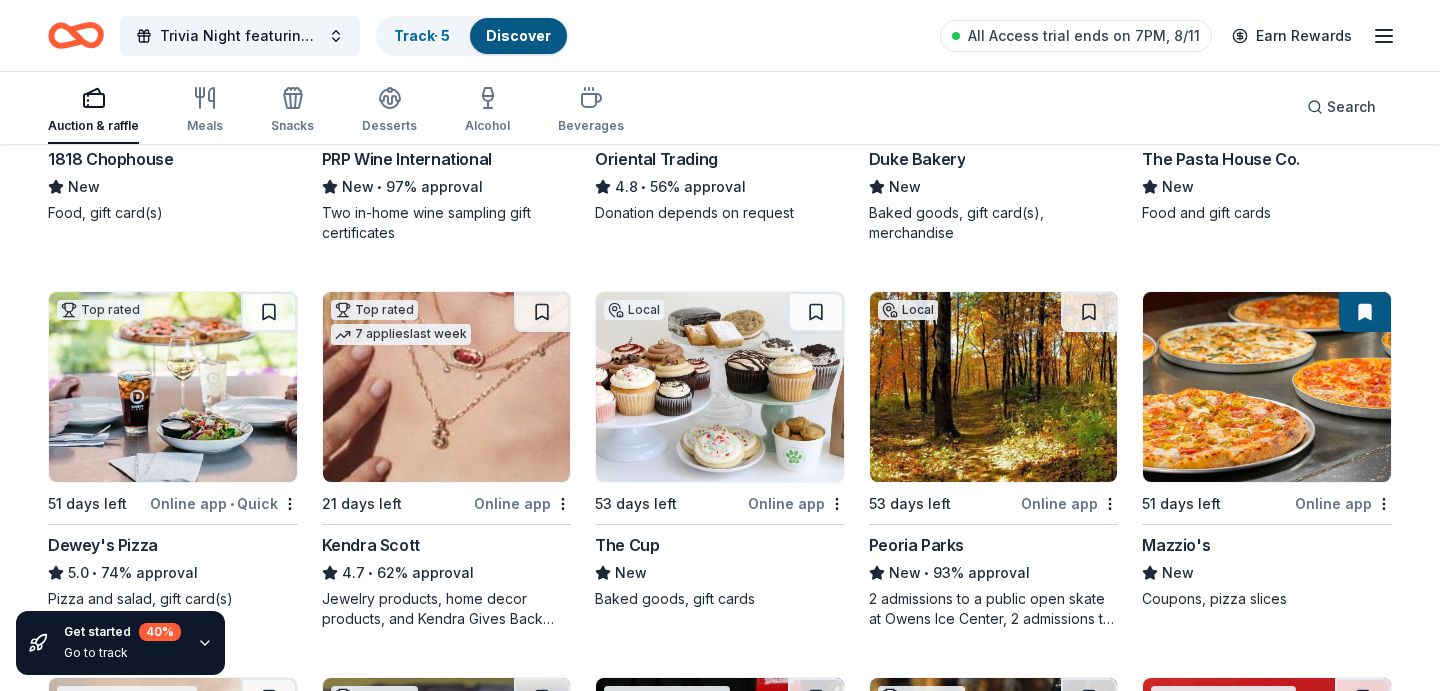scroll, scrollTop: 532, scrollLeft: 0, axis: vertical 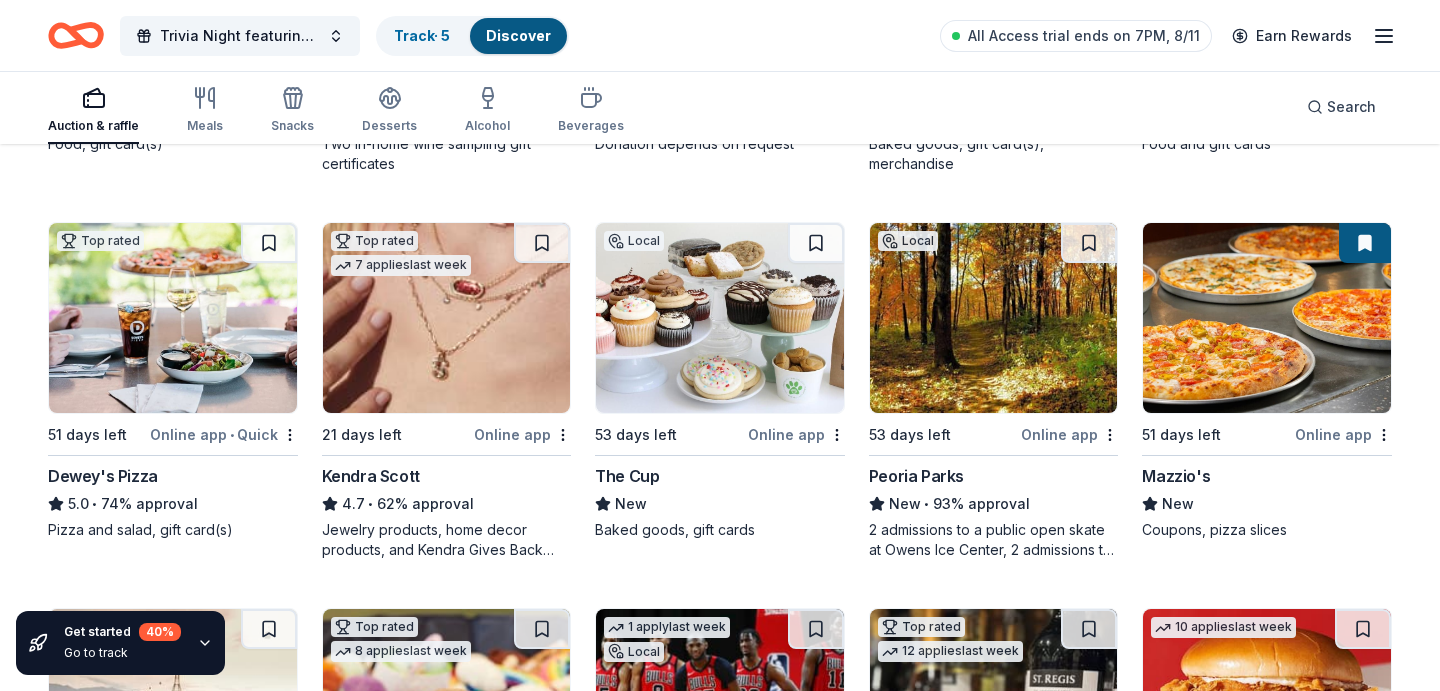 click at bounding box center (447, 318) 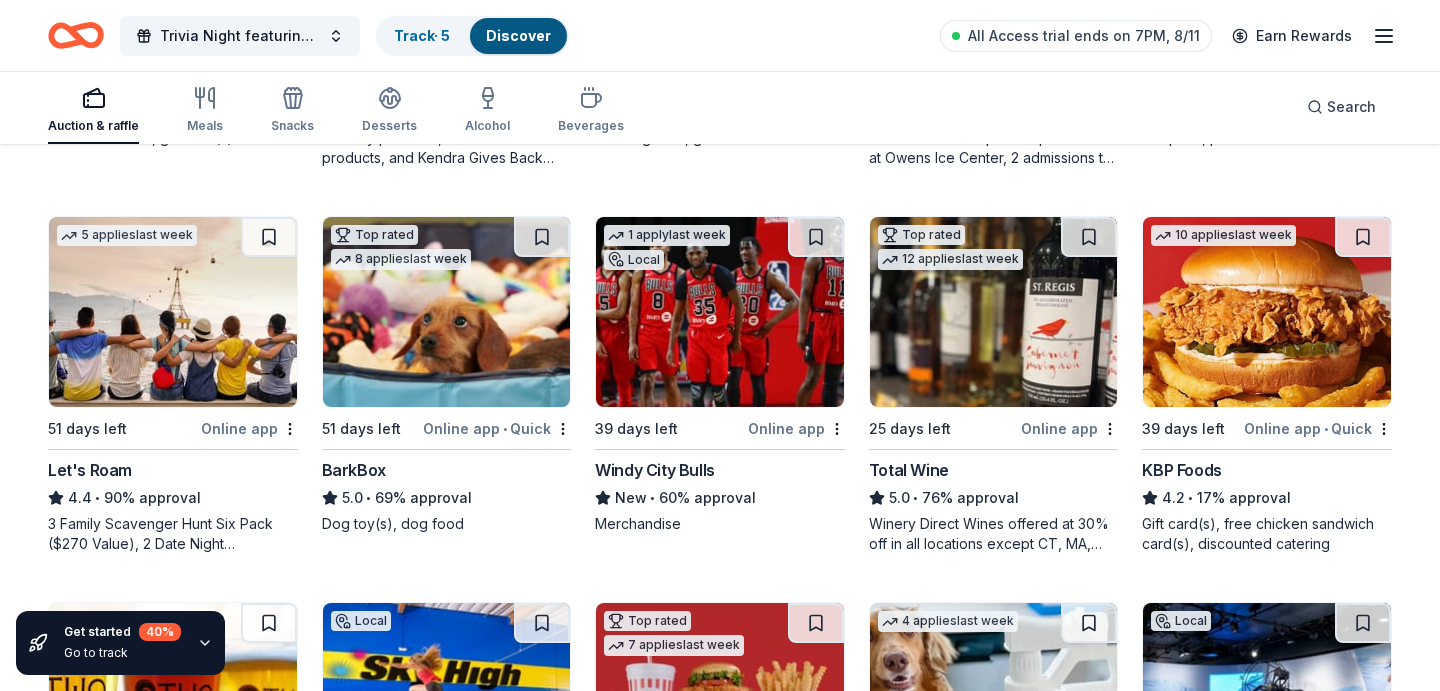 scroll, scrollTop: 926, scrollLeft: 0, axis: vertical 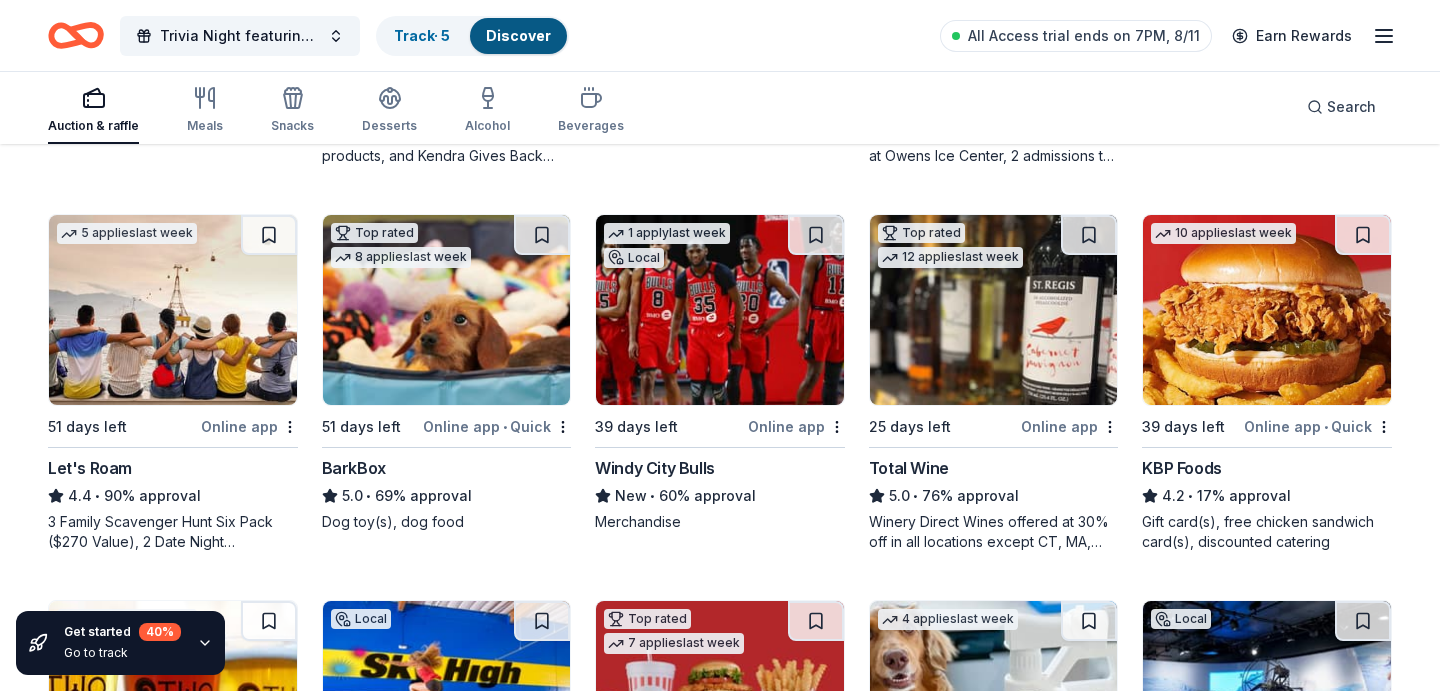 click at bounding box center (994, 310) 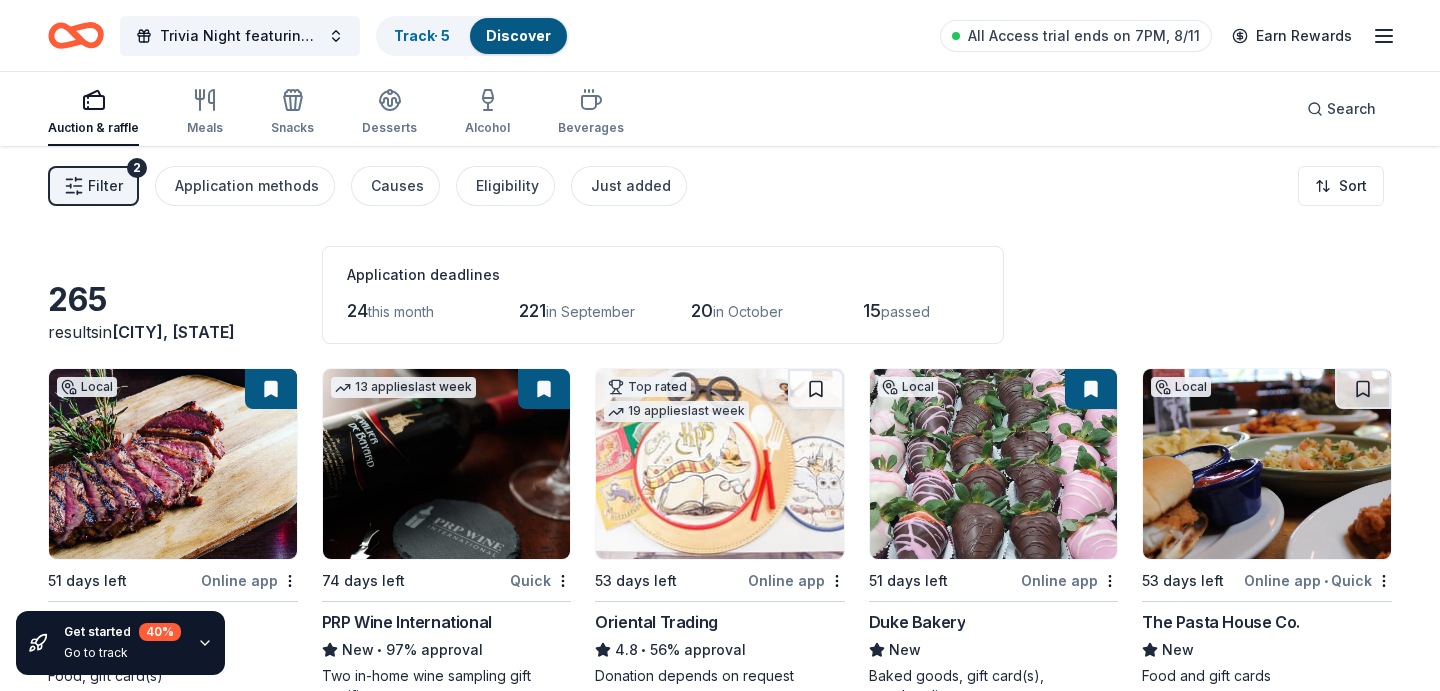 scroll, scrollTop: 0, scrollLeft: 0, axis: both 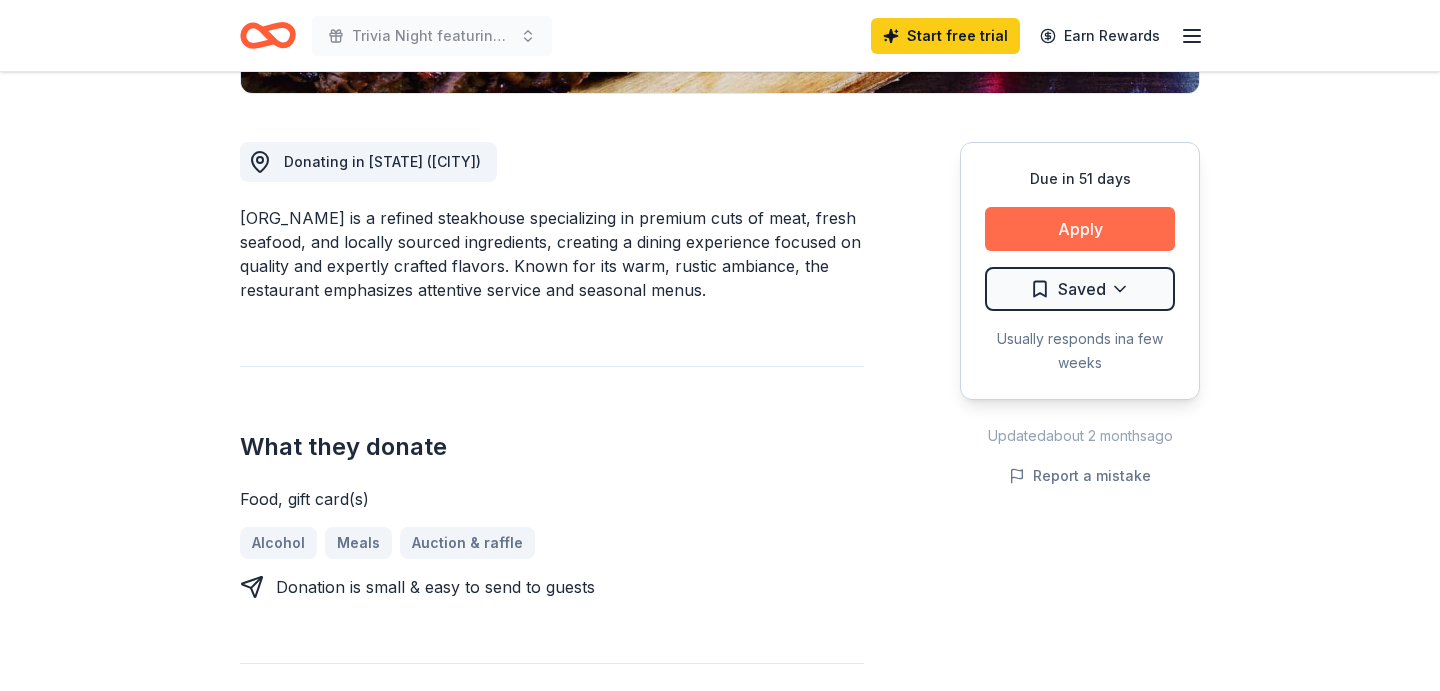 click on "Apply" at bounding box center [1080, 229] 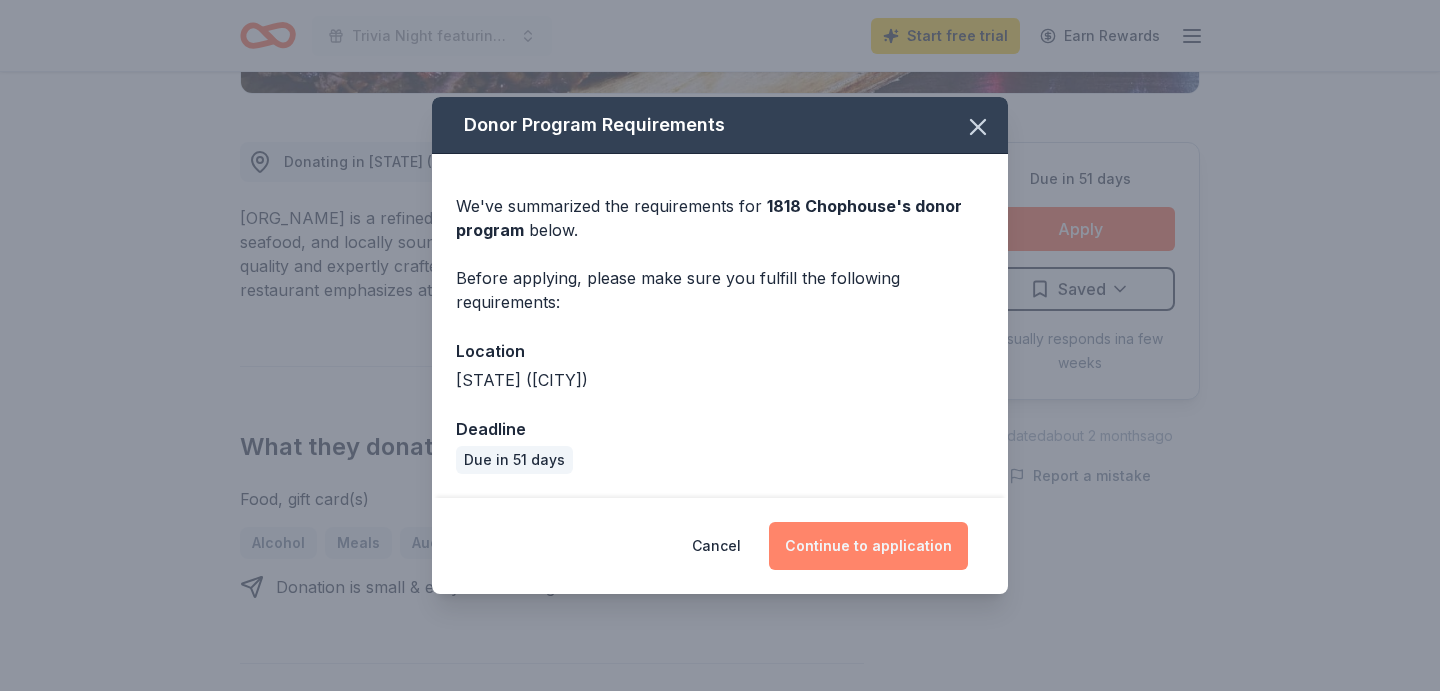 click on "Continue to application" at bounding box center (868, 546) 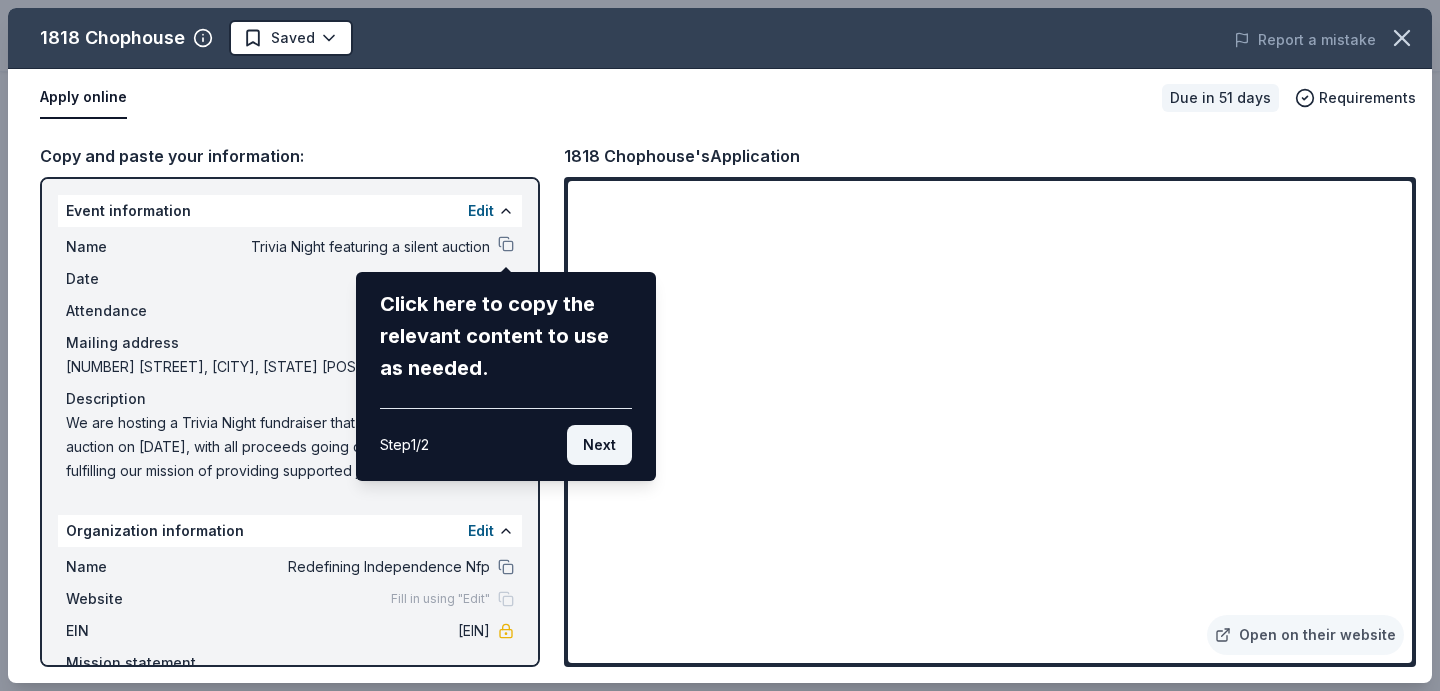 click on "Next" at bounding box center [599, 445] 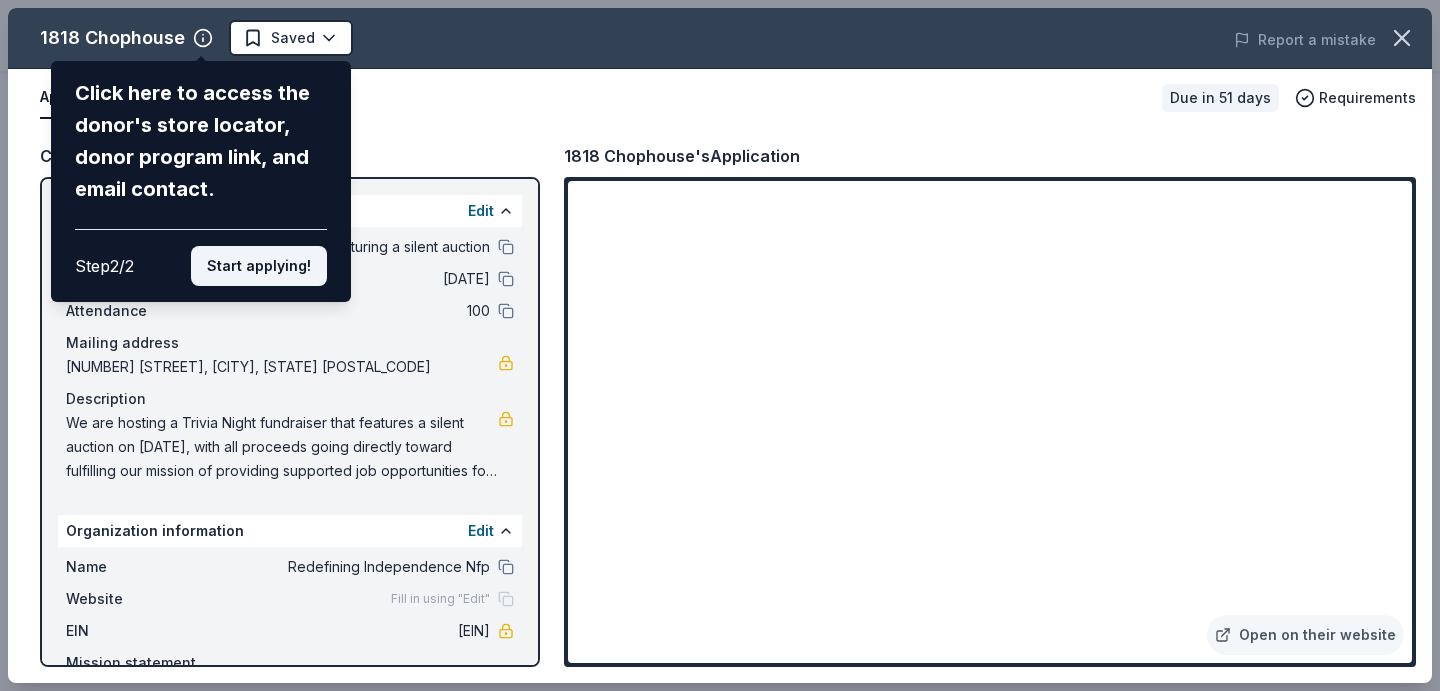 click on "Start applying!" at bounding box center [259, 266] 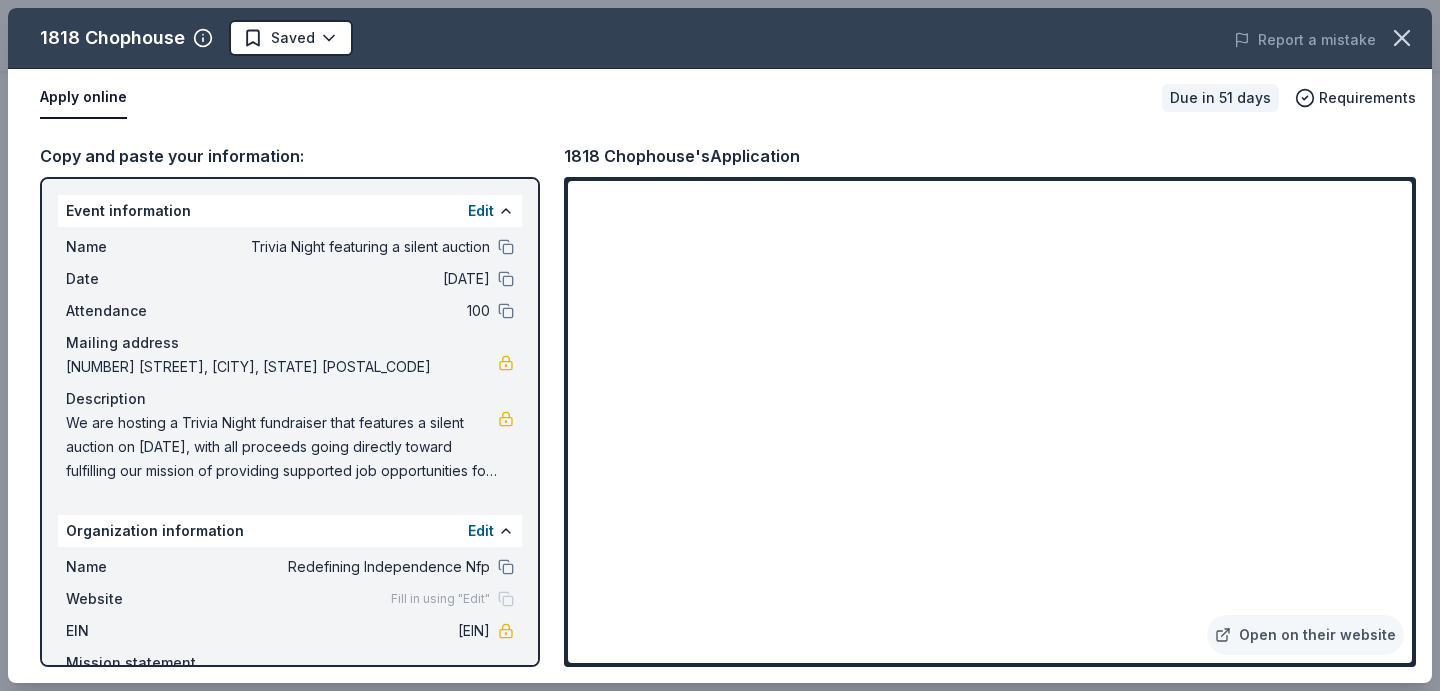 scroll, scrollTop: 0, scrollLeft: 0, axis: both 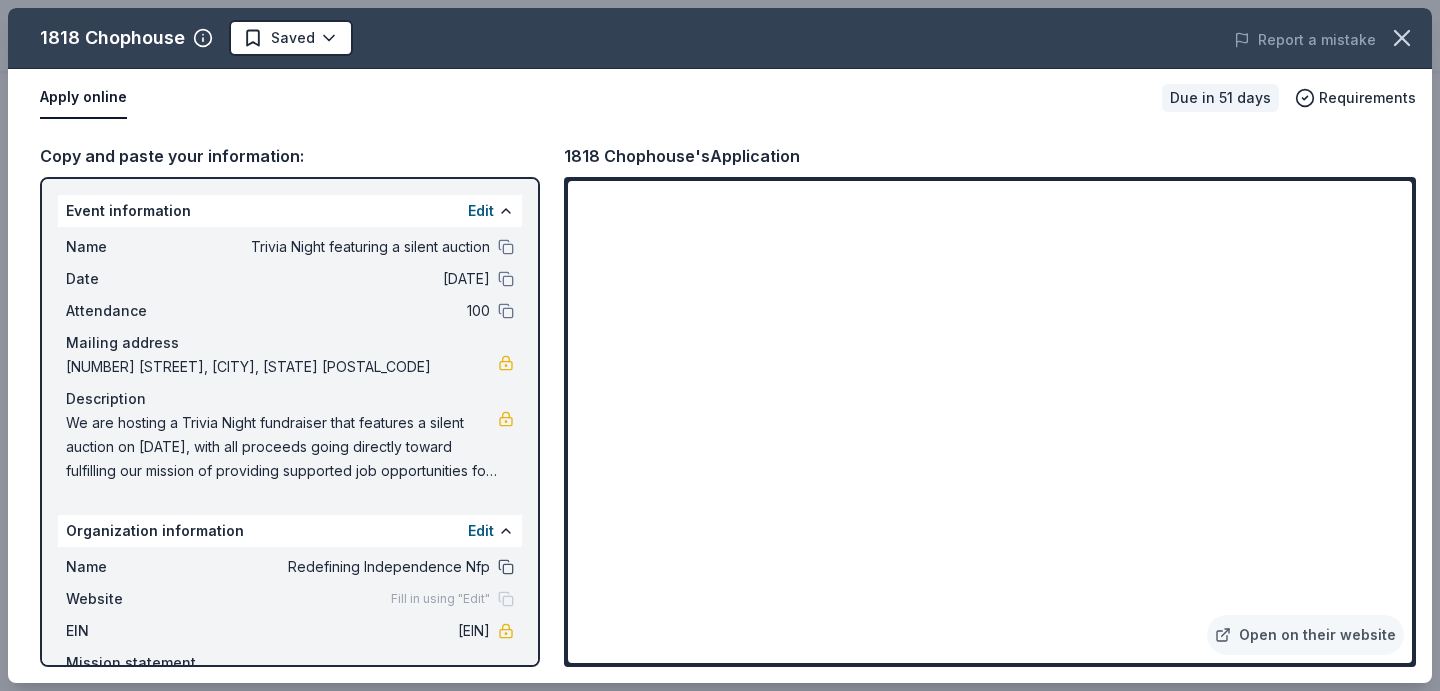 click at bounding box center (506, 567) 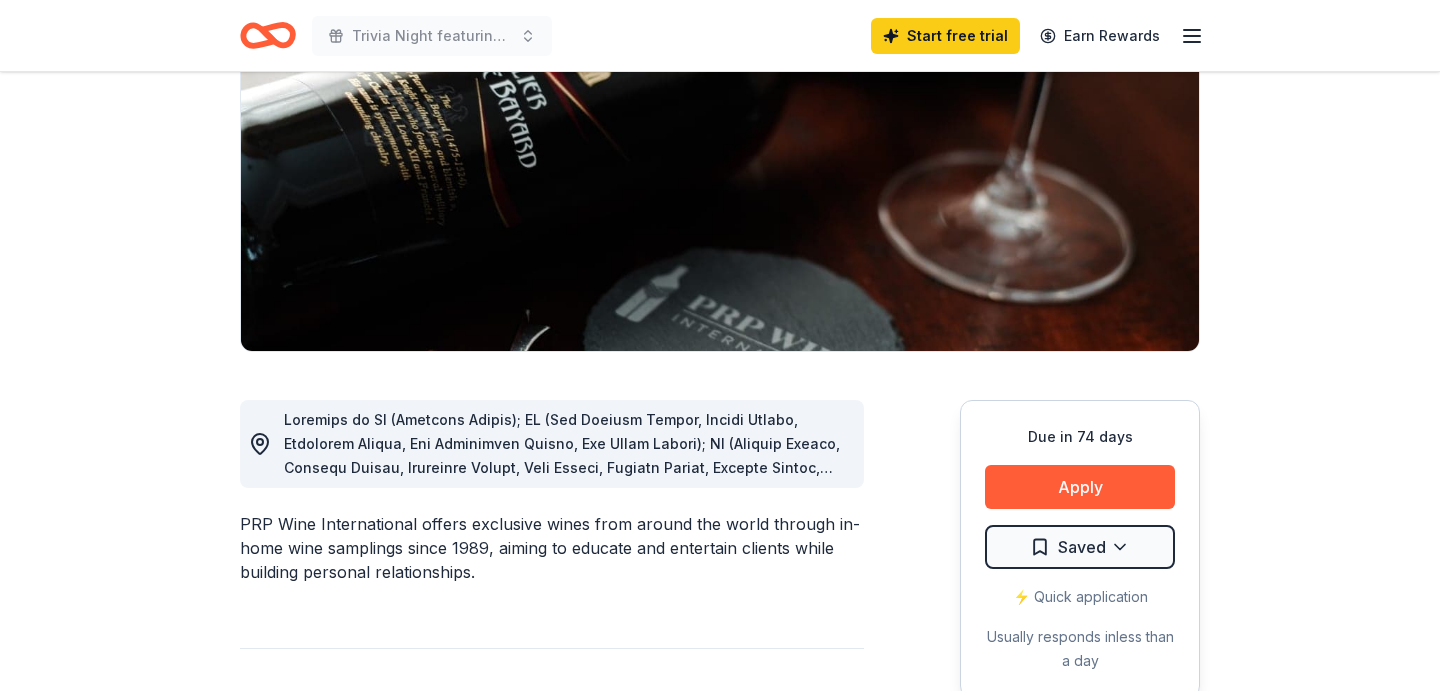 scroll, scrollTop: 256, scrollLeft: 0, axis: vertical 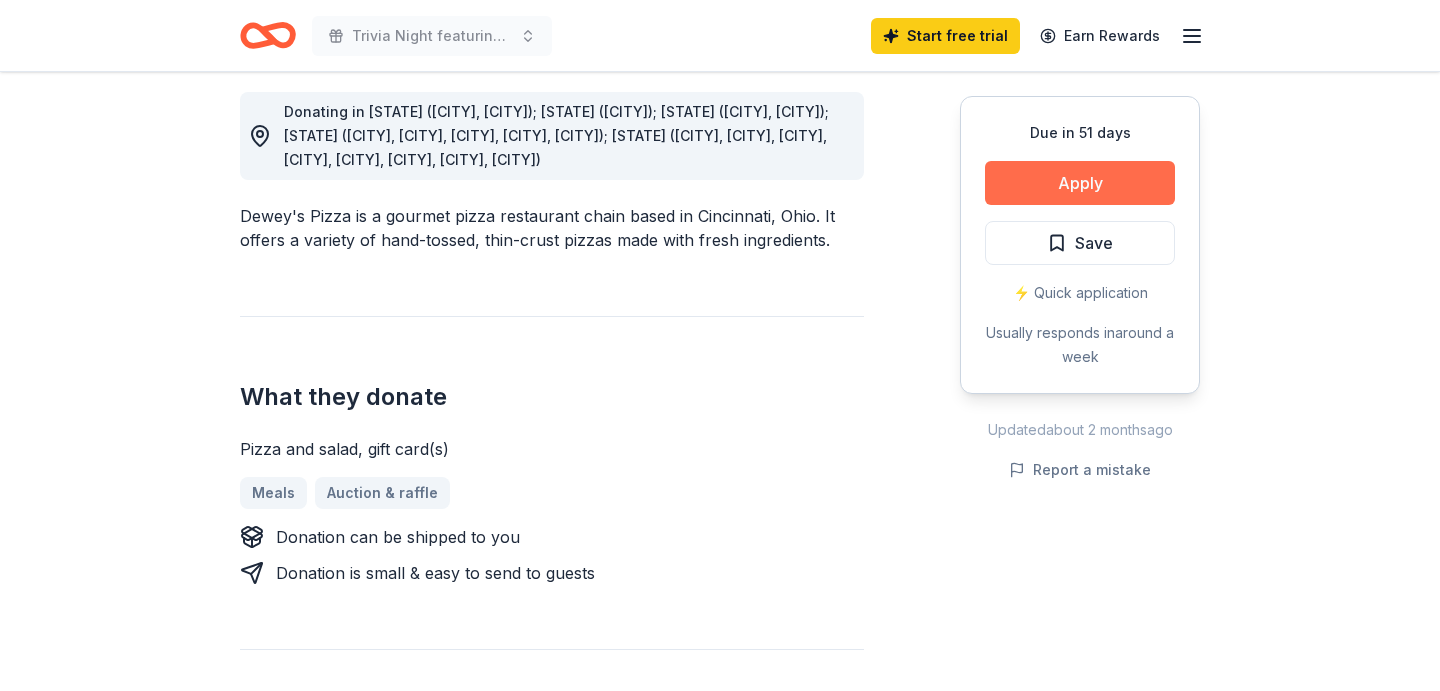 click on "Apply" at bounding box center (1080, 183) 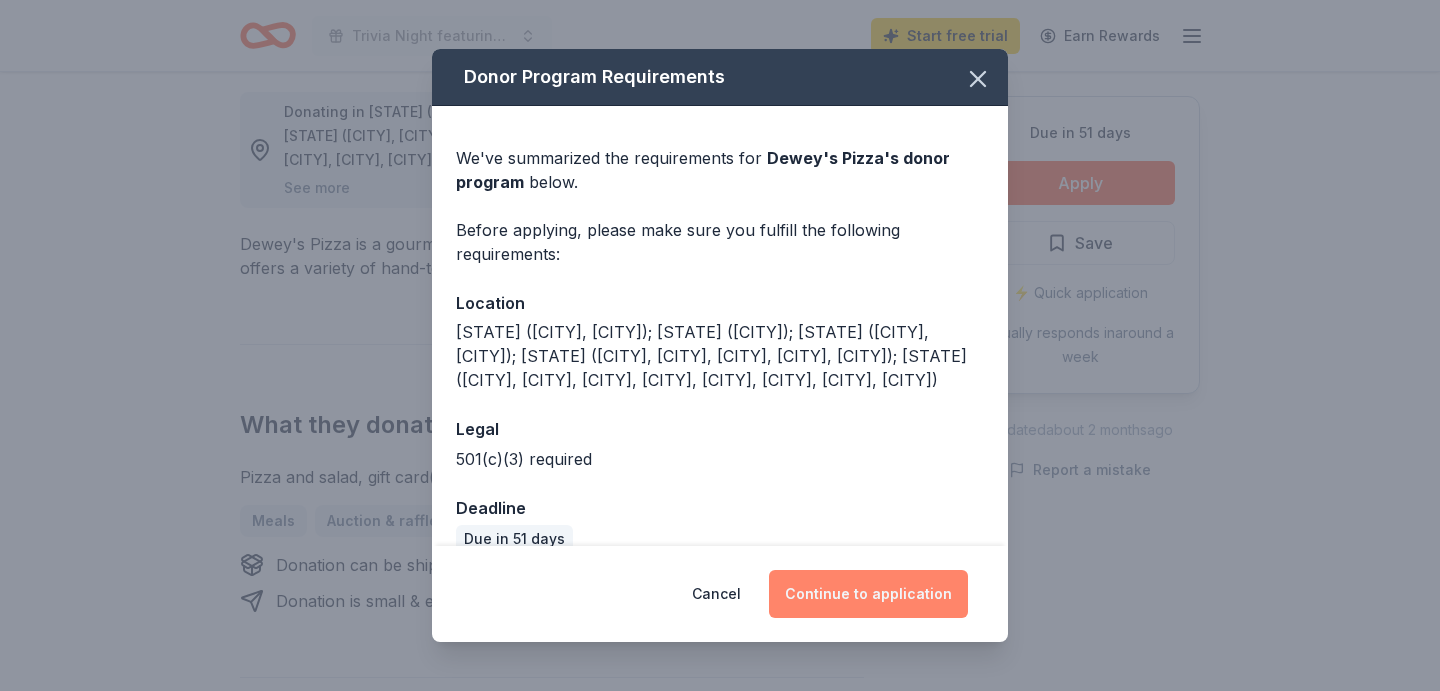 click on "Continue to application" at bounding box center [868, 594] 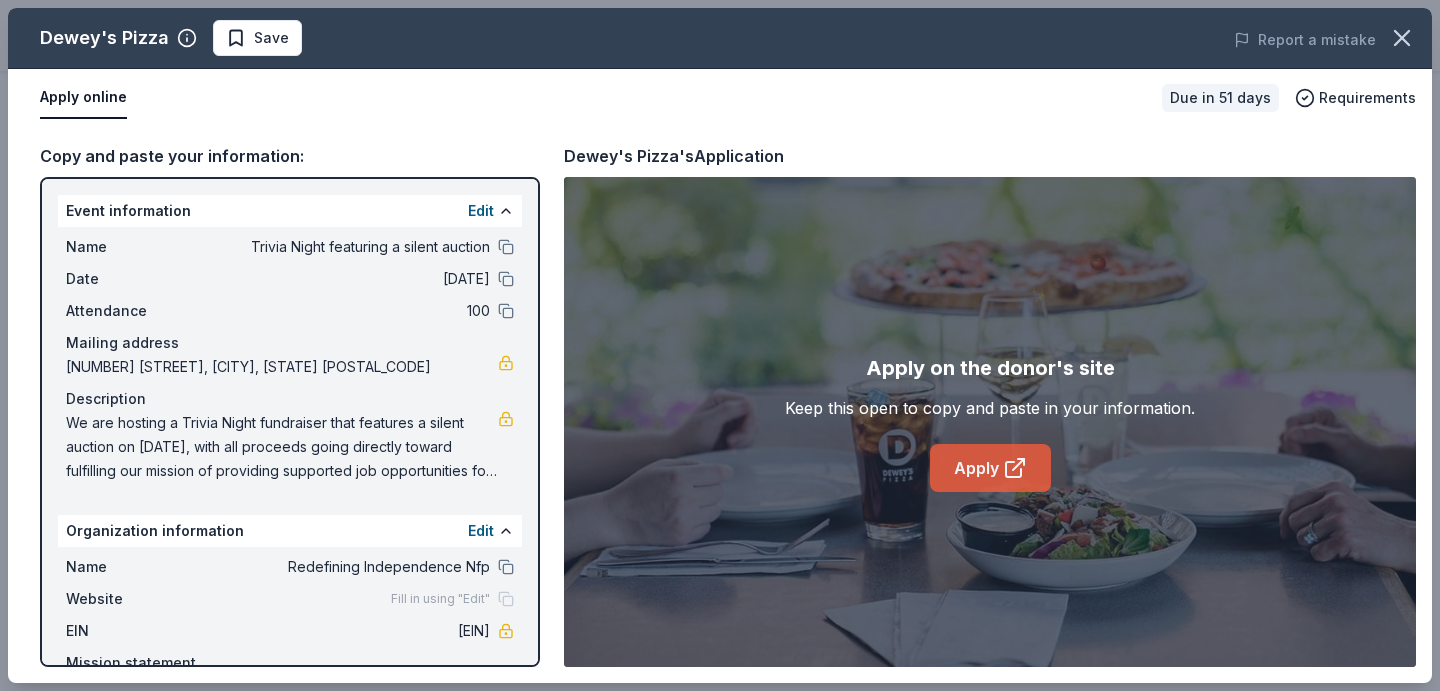 click on "Apply" at bounding box center (990, 468) 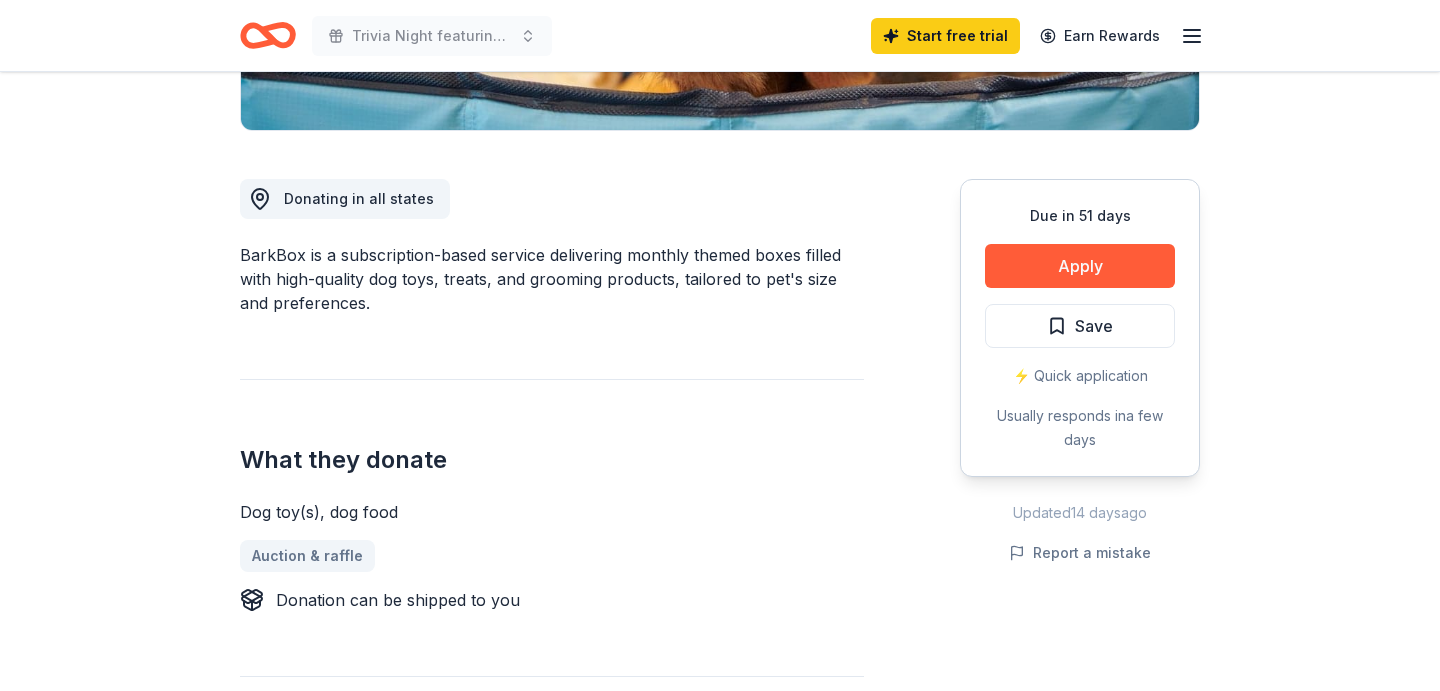 scroll, scrollTop: 521, scrollLeft: 0, axis: vertical 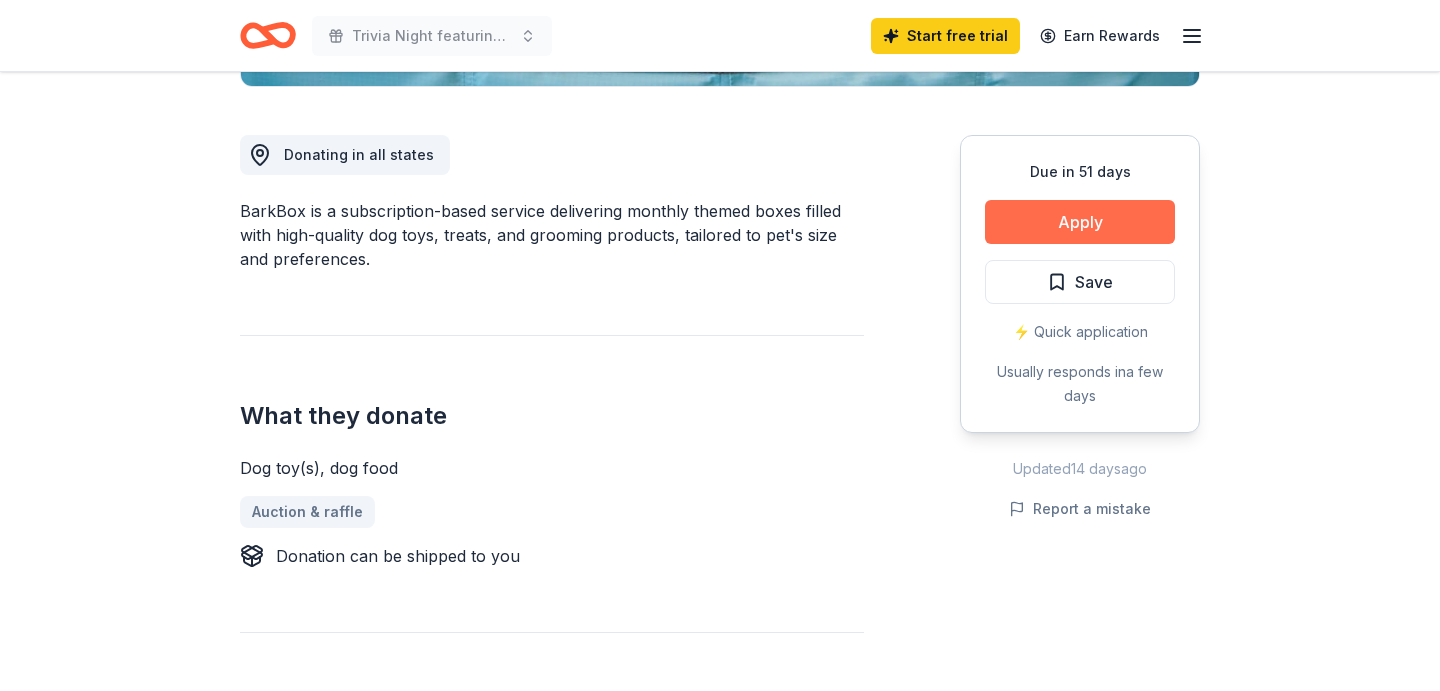 click on "Apply" at bounding box center (1080, 222) 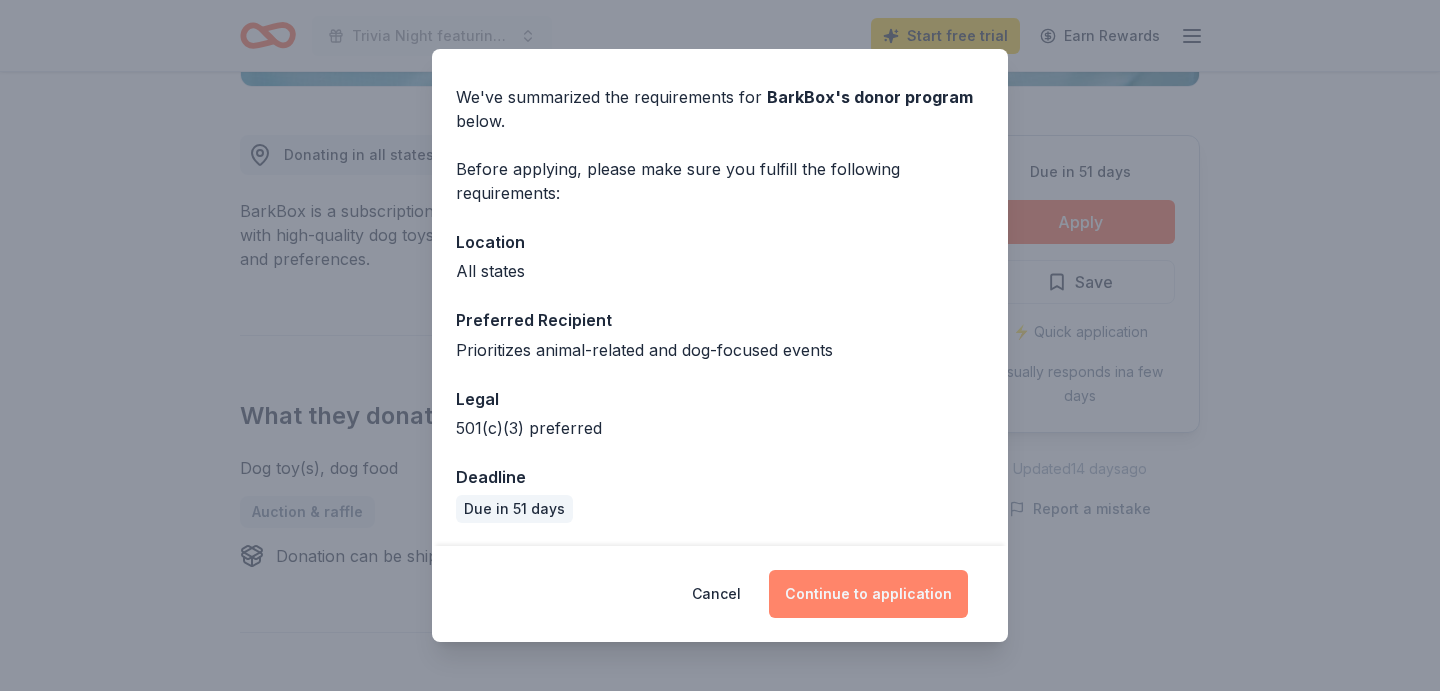 scroll, scrollTop: 60, scrollLeft: 0, axis: vertical 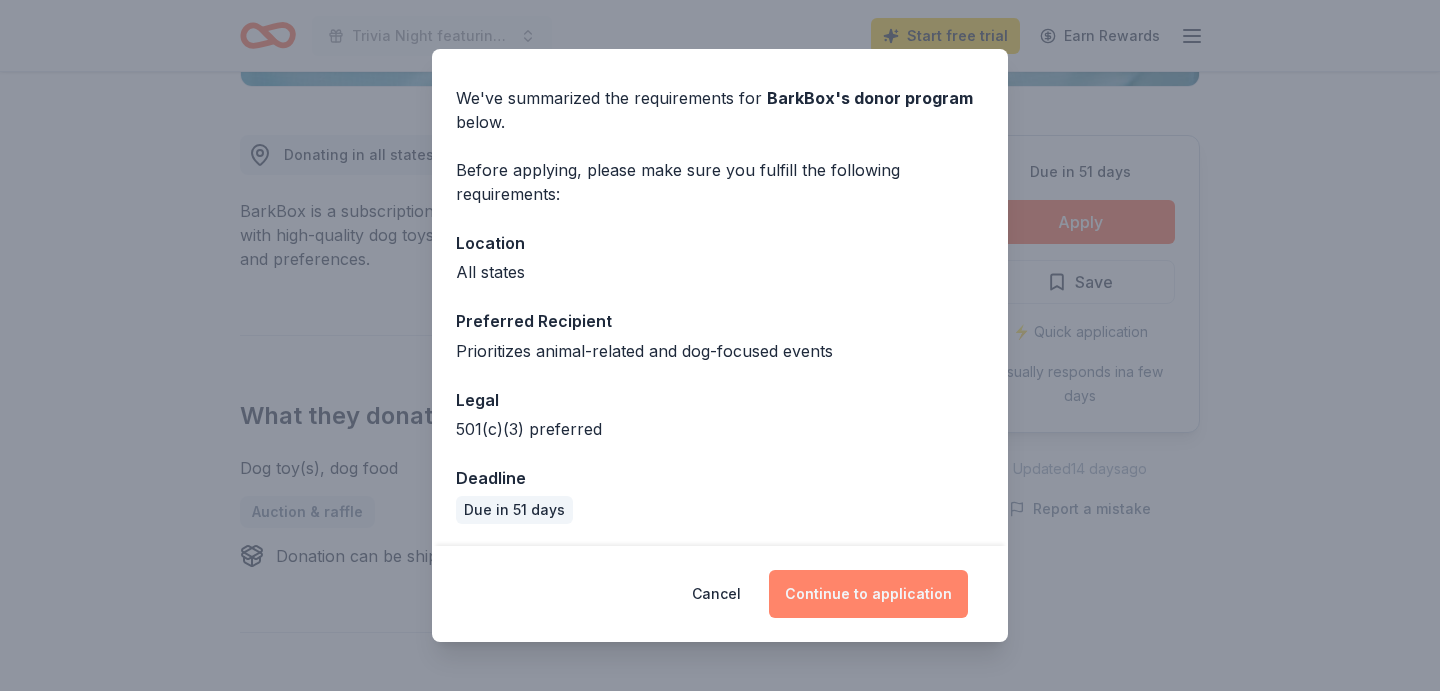 click on "Continue to application" at bounding box center (868, 594) 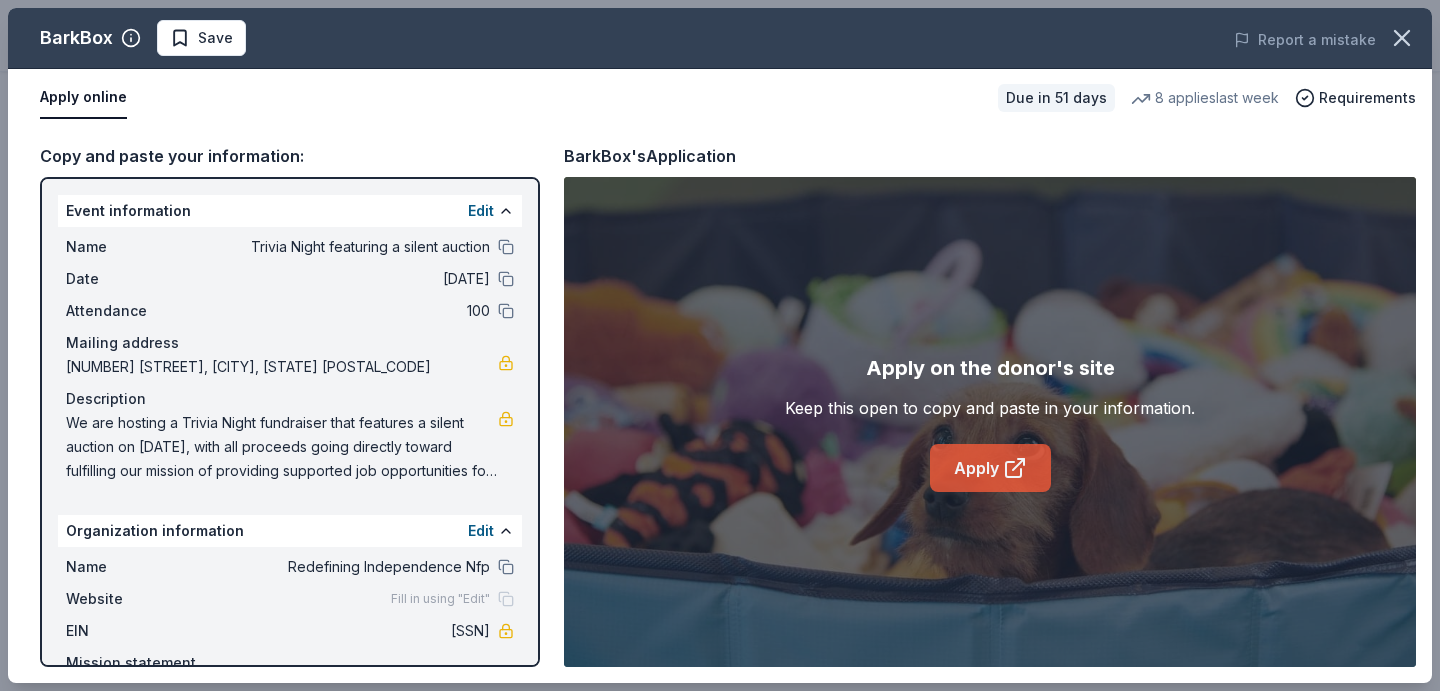 click on "Apply" at bounding box center [990, 468] 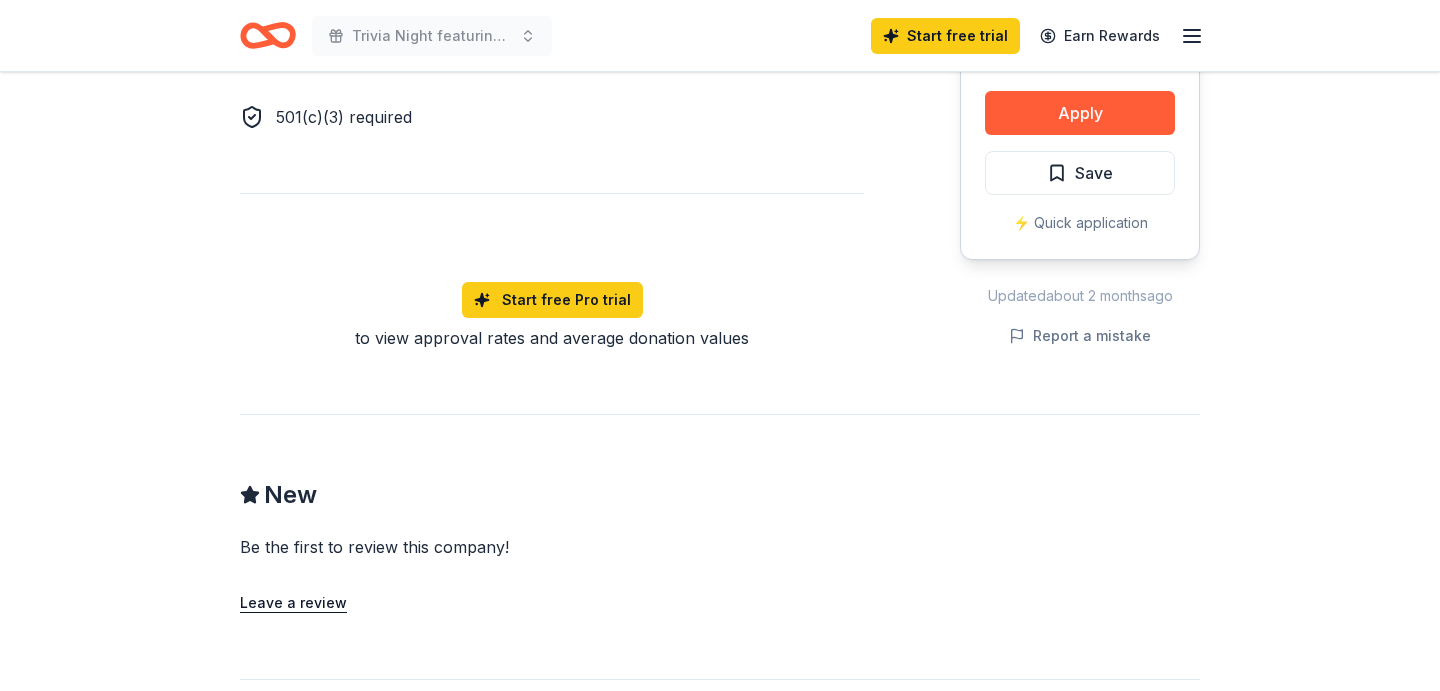 scroll, scrollTop: 1249, scrollLeft: 0, axis: vertical 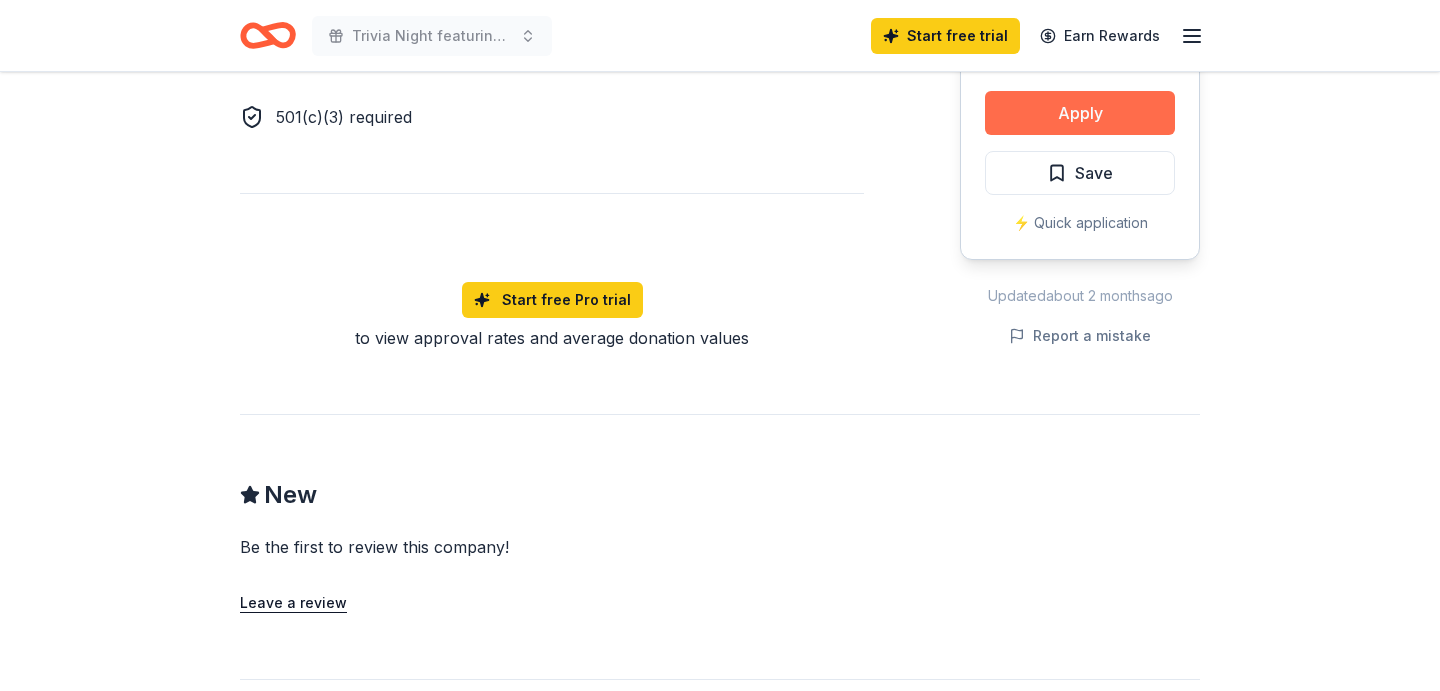 click on "Apply" at bounding box center (1080, 113) 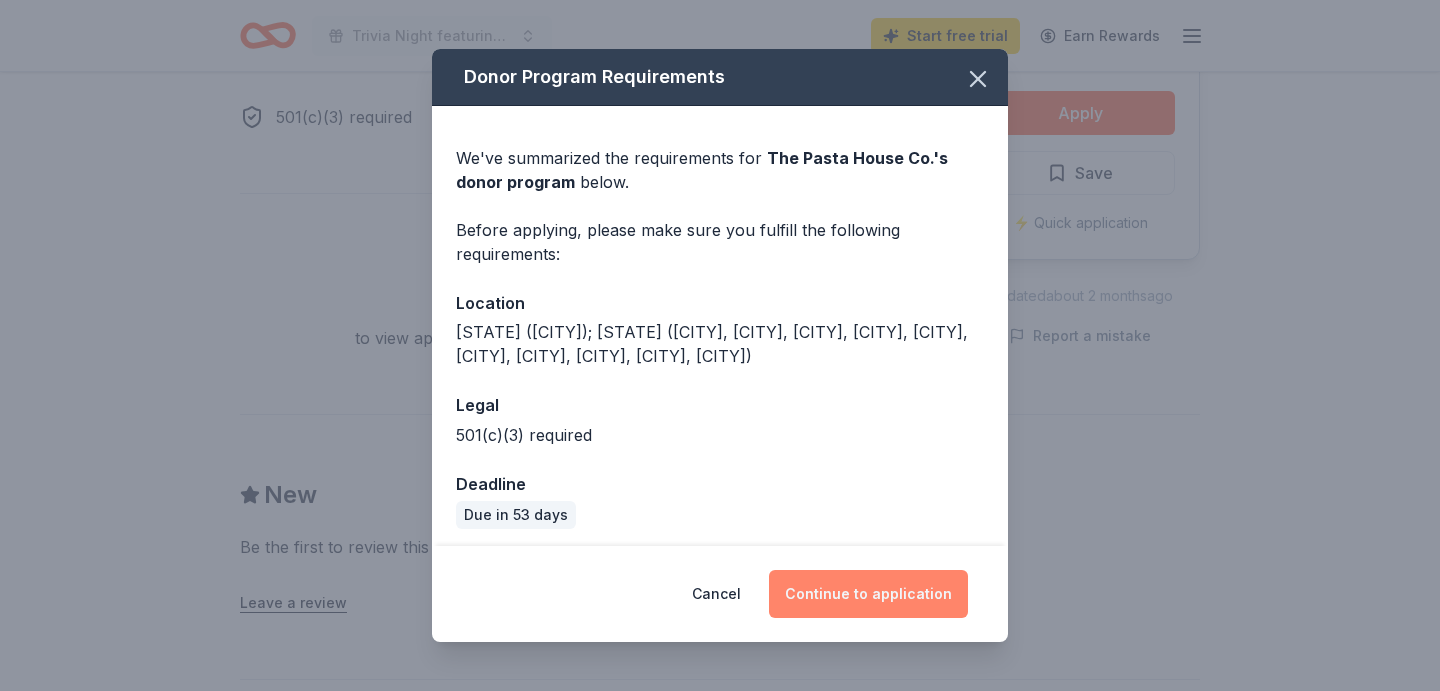 click on "Continue to application" at bounding box center [868, 594] 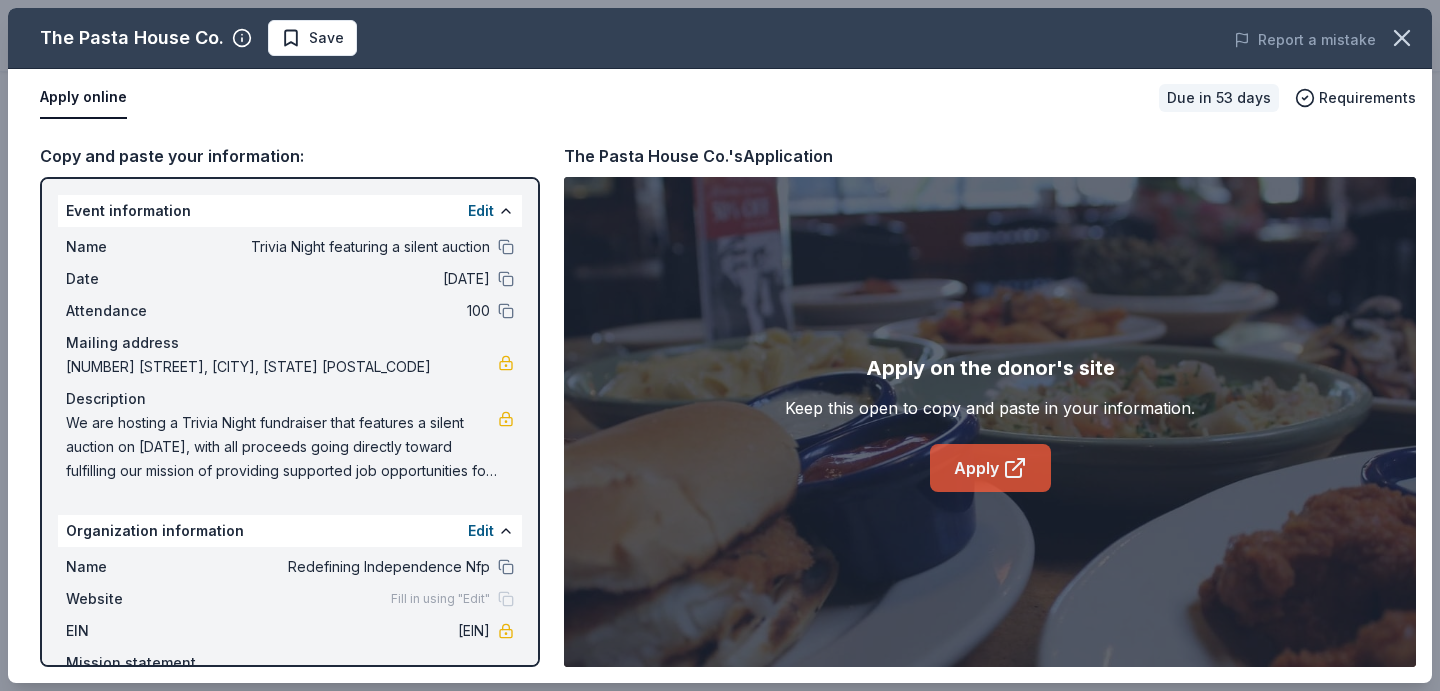 click on "Apply" at bounding box center (990, 468) 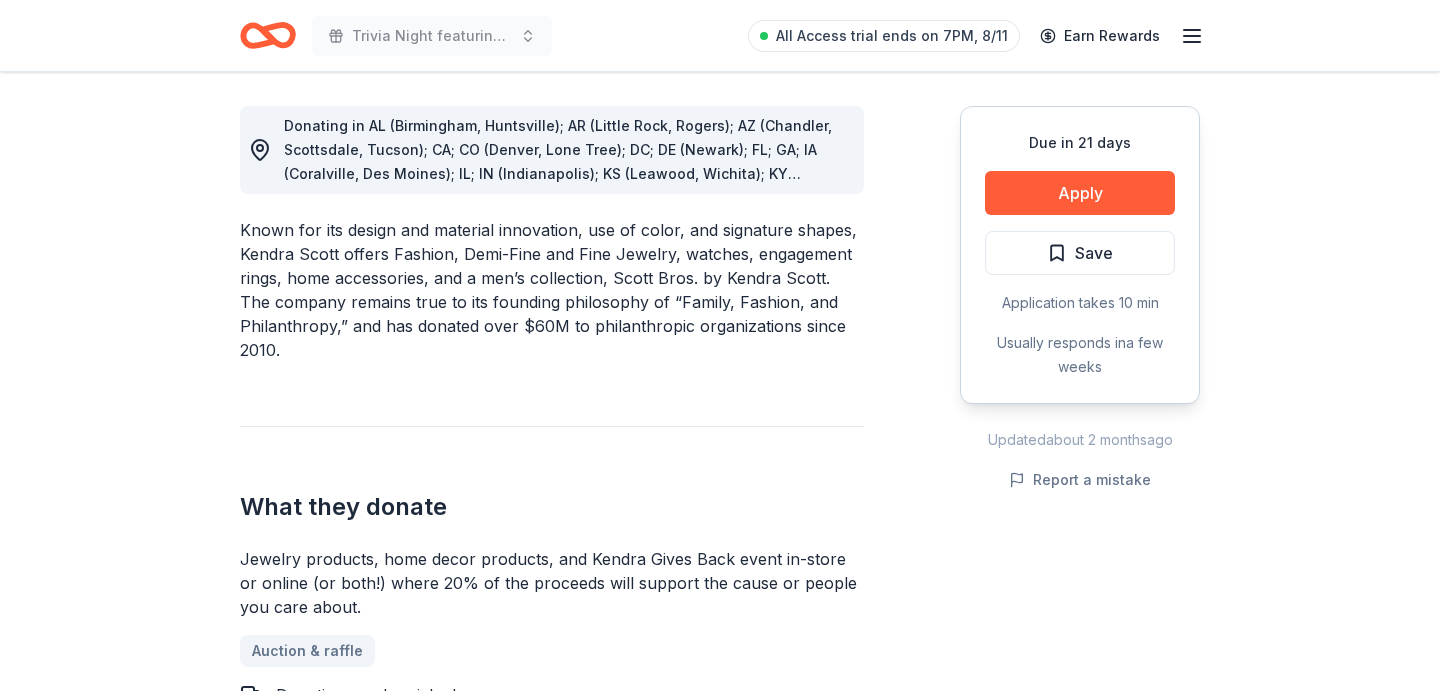 scroll, scrollTop: 60, scrollLeft: 0, axis: vertical 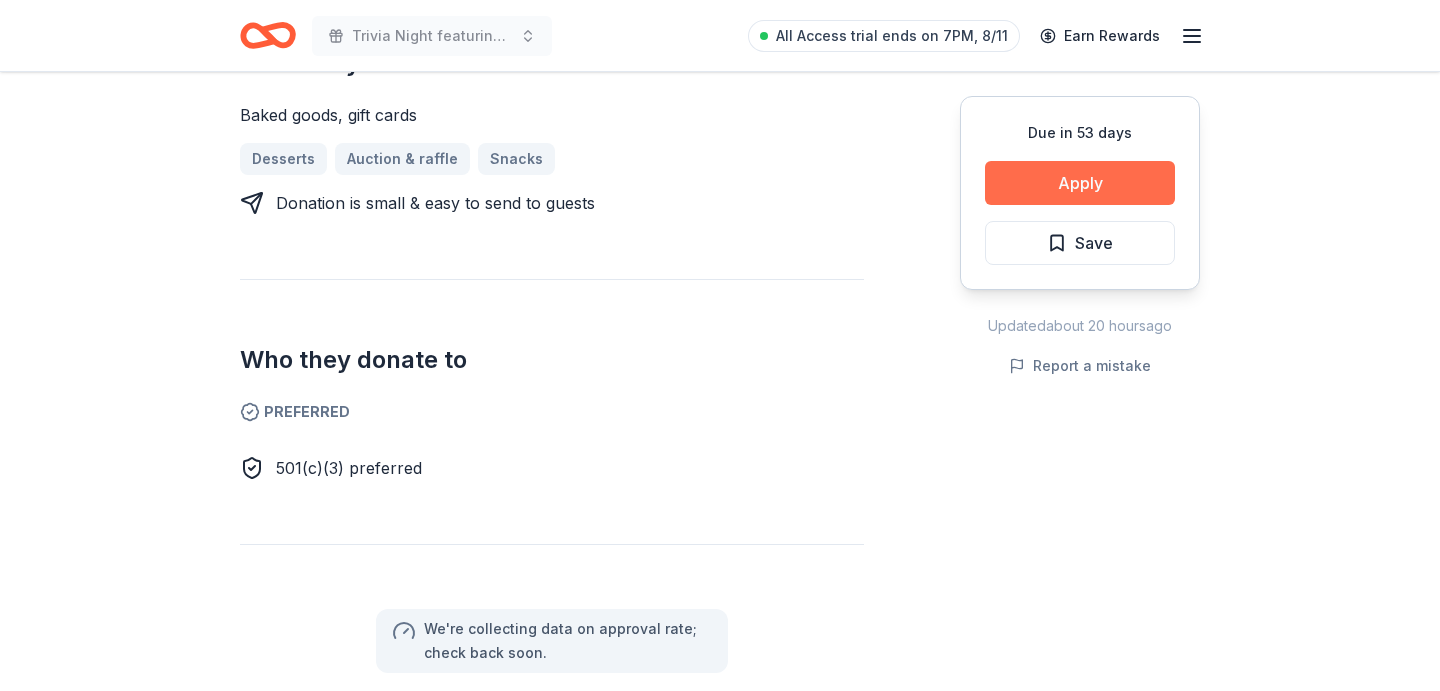 click on "Apply" at bounding box center (1080, 183) 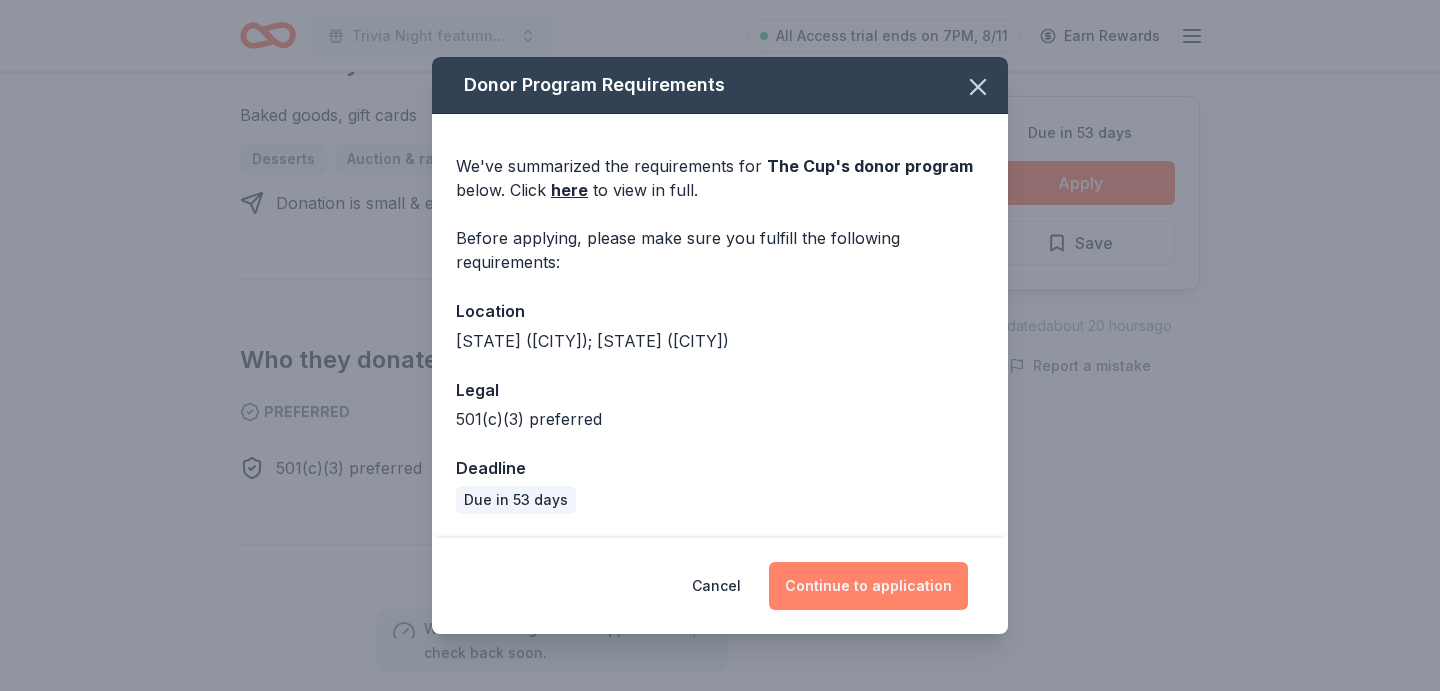 click on "Continue to application" at bounding box center [868, 586] 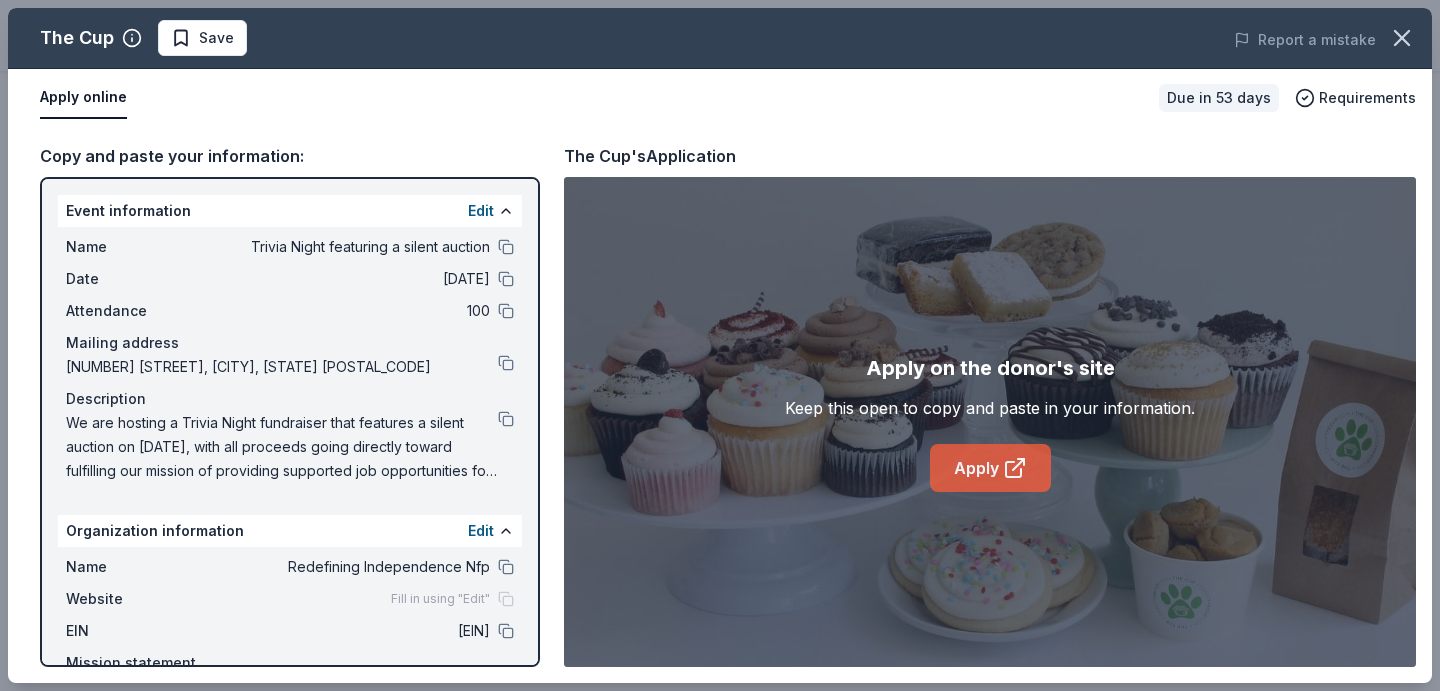 click on "Apply" at bounding box center (990, 468) 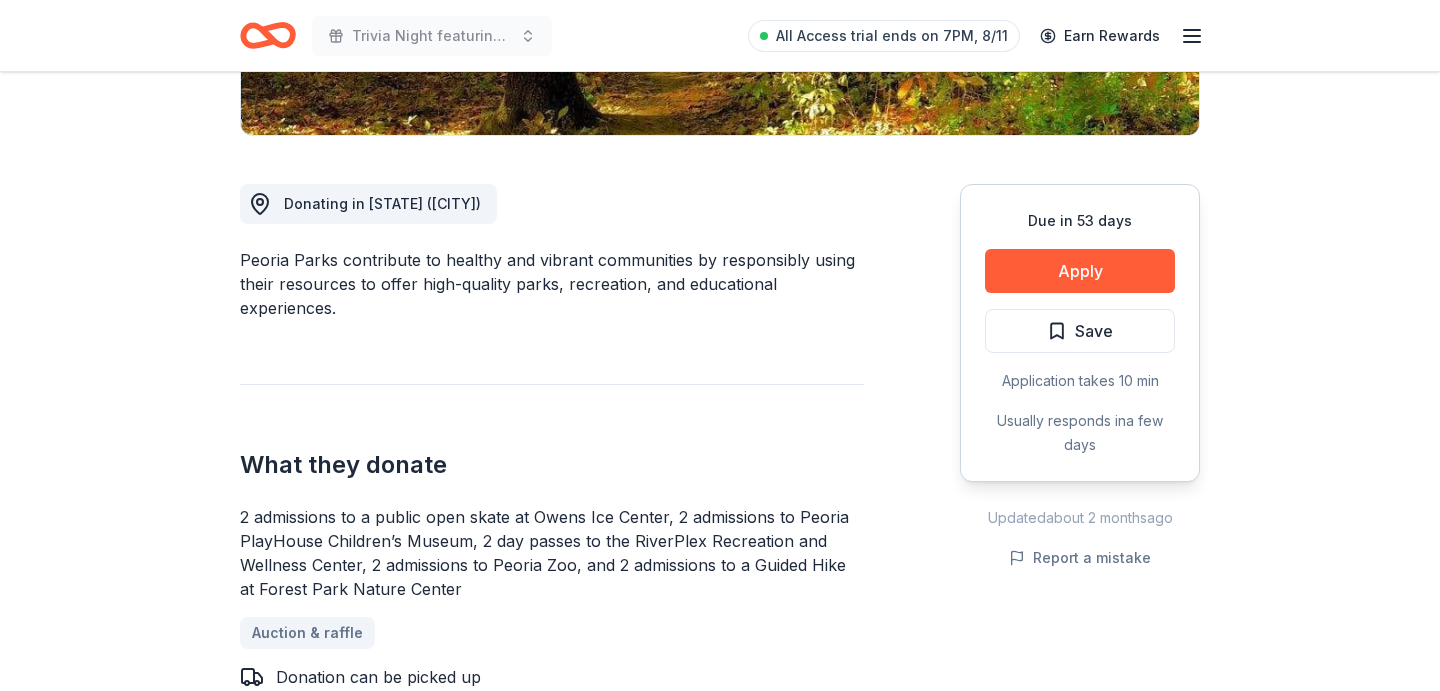 scroll, scrollTop: 473, scrollLeft: 0, axis: vertical 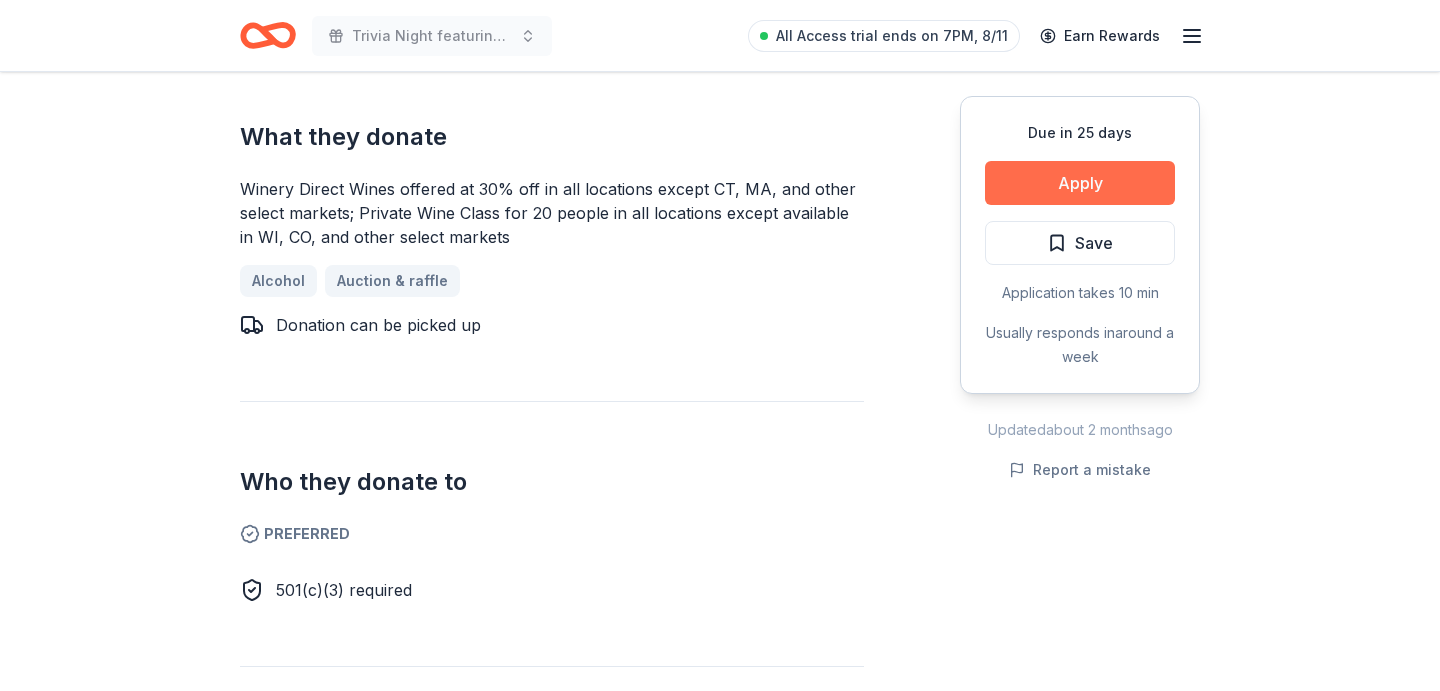 click on "Apply" at bounding box center [1080, 183] 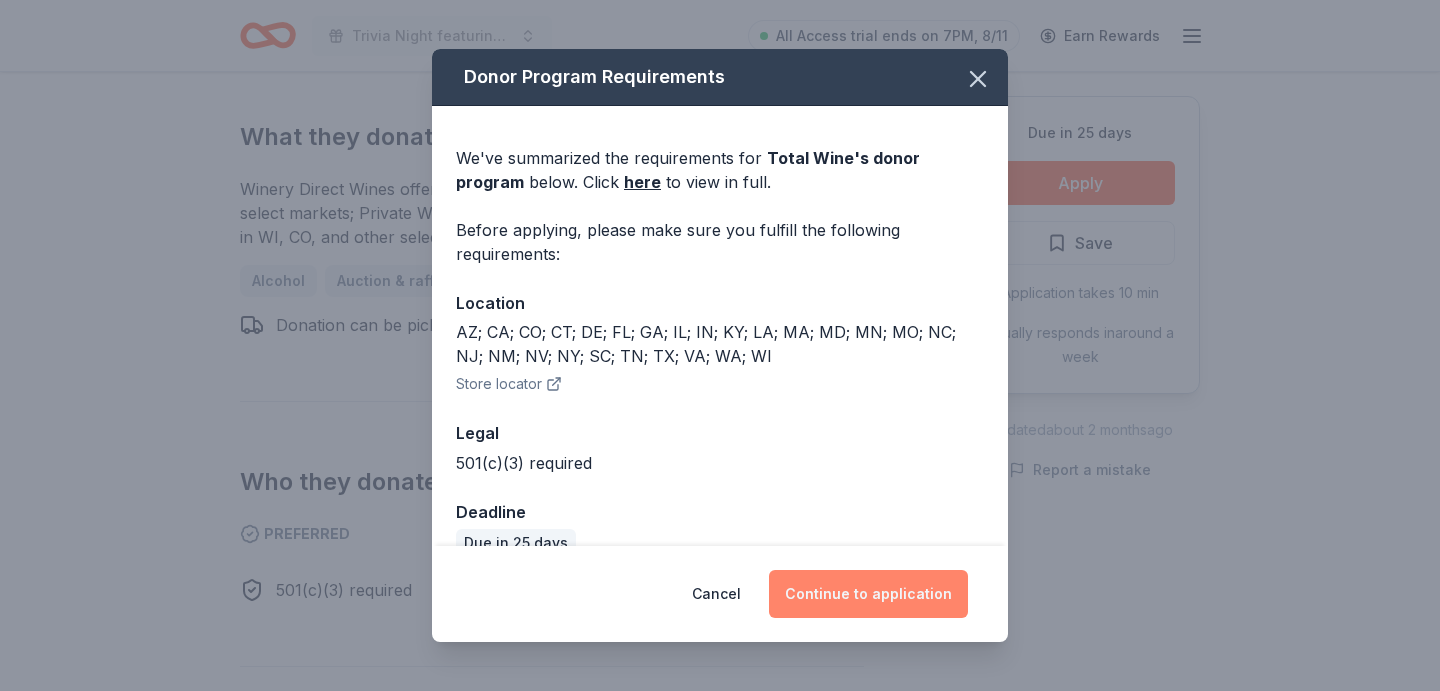 click on "Continue to application" at bounding box center (868, 594) 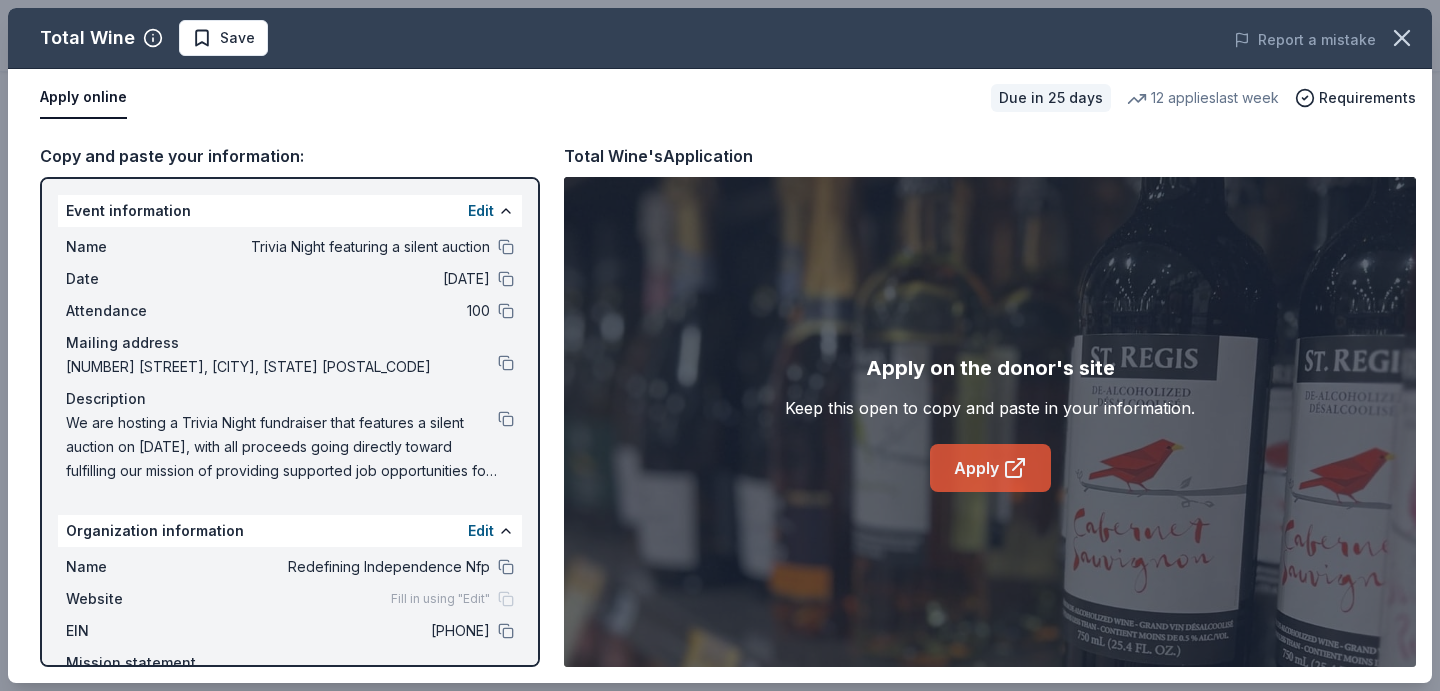 click on "Apply" at bounding box center [990, 468] 